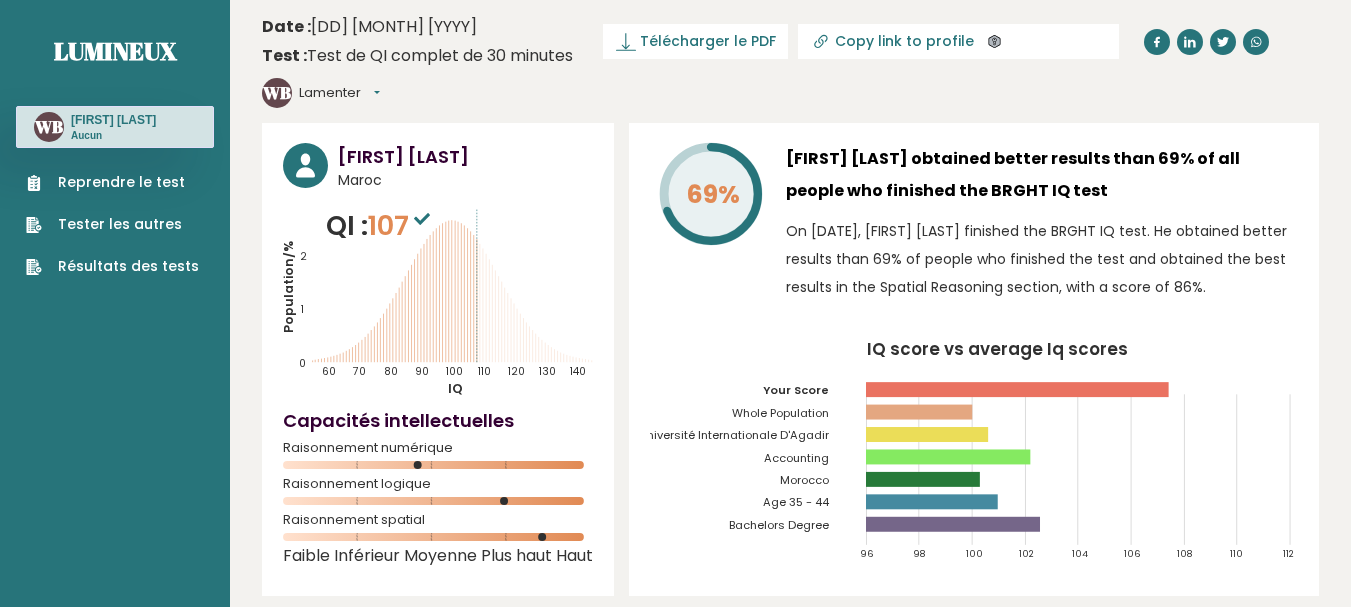 scroll, scrollTop: 0, scrollLeft: 0, axis: both 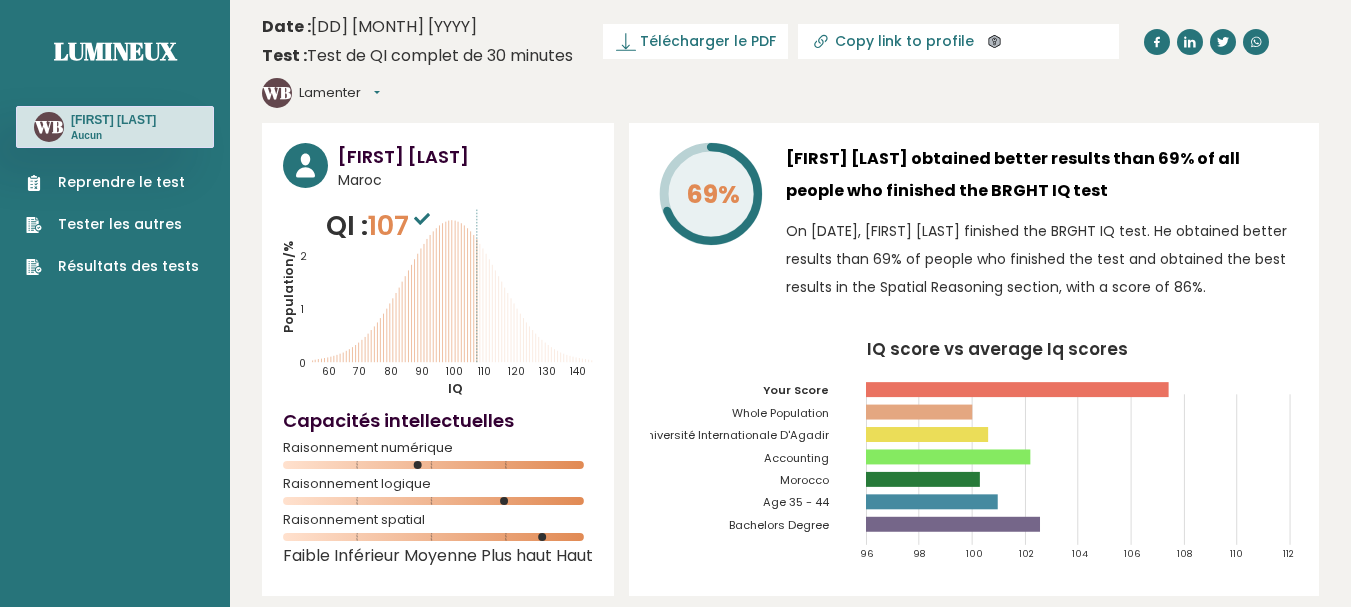 click on "Reprendre le test" at bounding box center [121, 182] 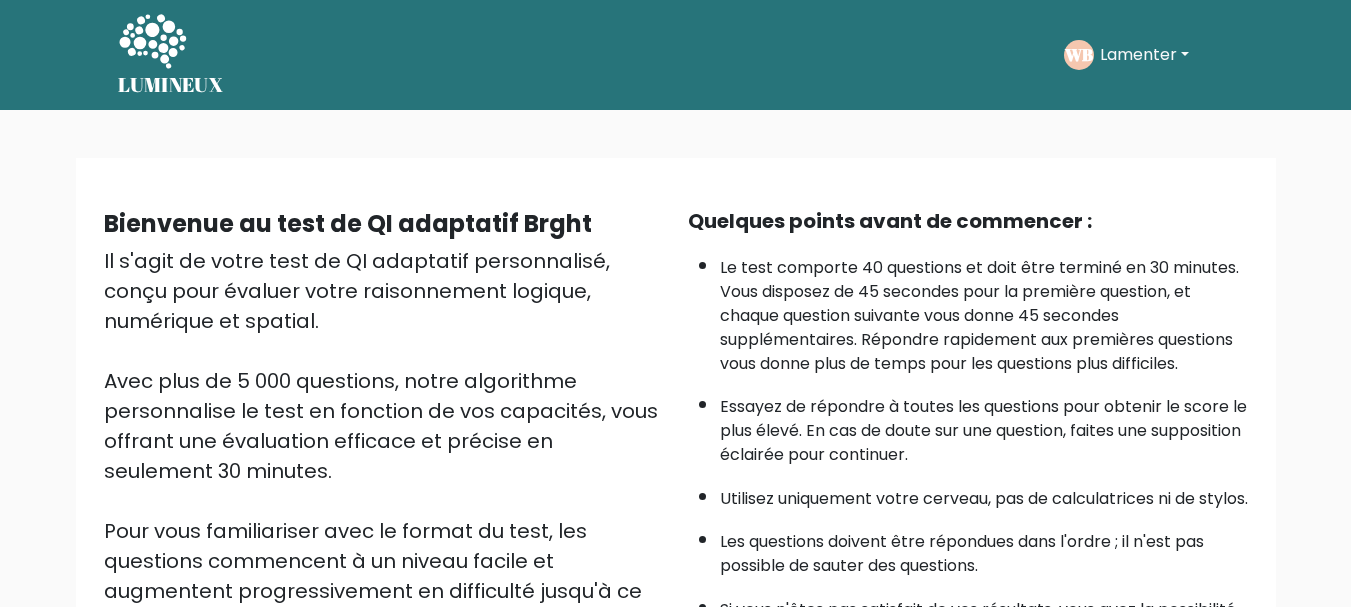 click on "LUMINEUX
LUMINEUX
Faites le test
WB
Lamenter
Tableau de bord
Profil
Paramètres
Déconnexion
Tableau de bord
Profil
Paramètres
Déconnexion" at bounding box center (675, 518) 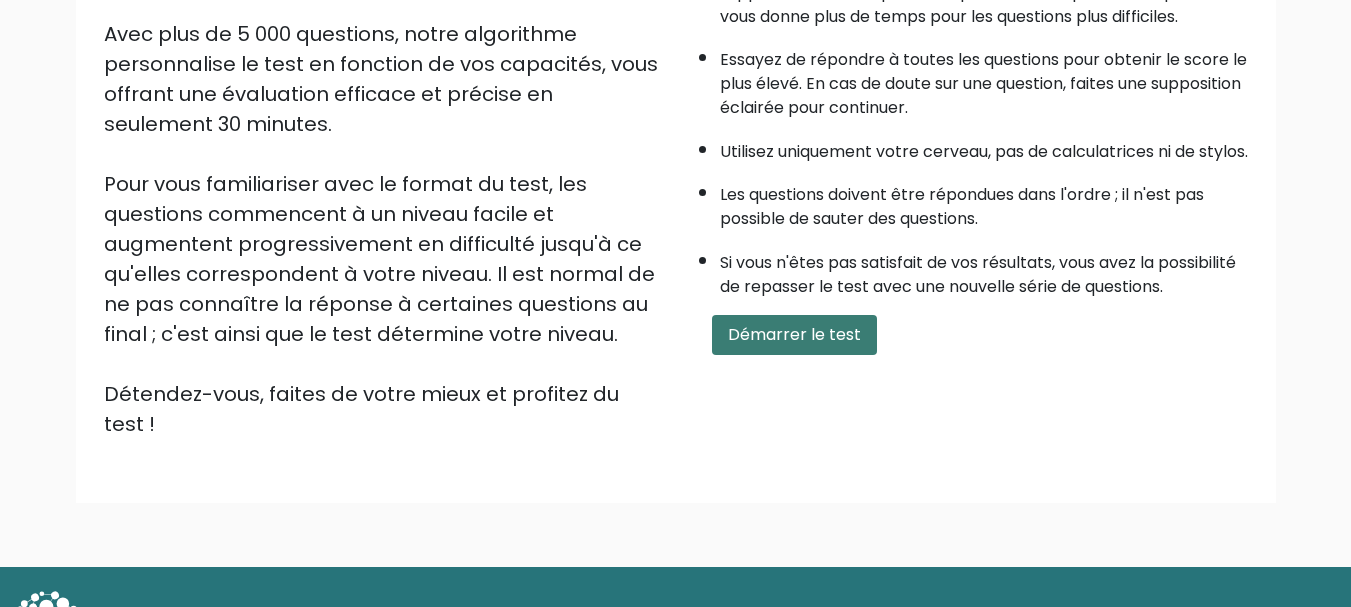 click on "Démarrer le test" at bounding box center (794, 334) 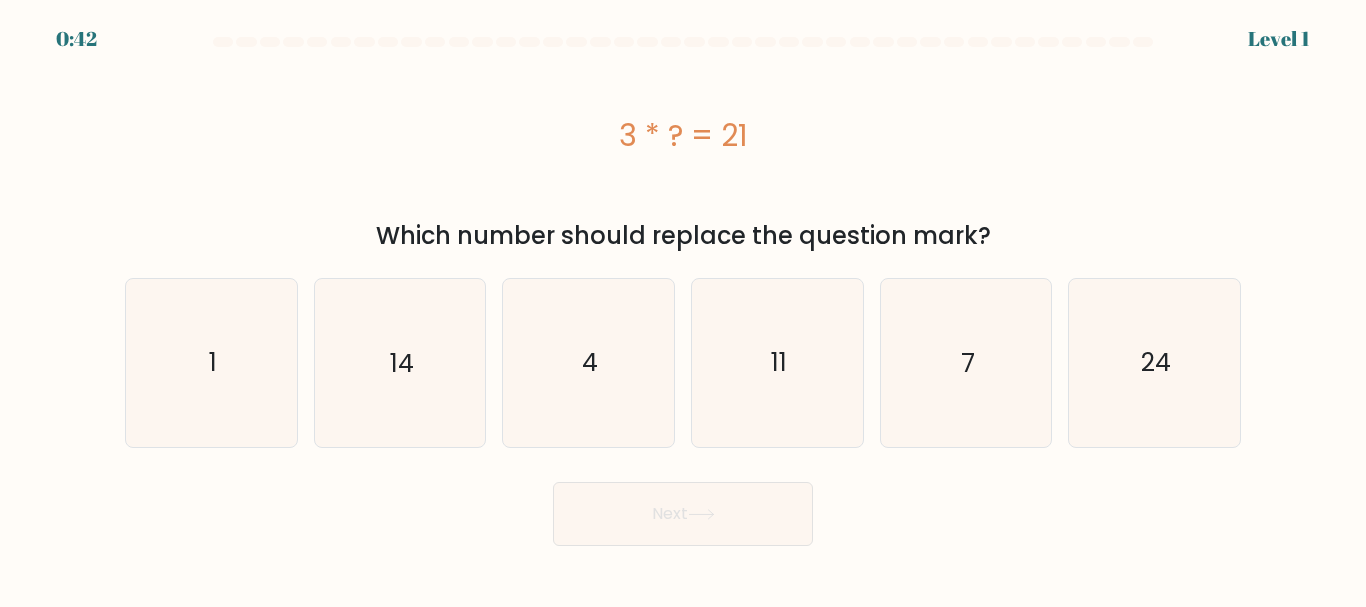 scroll, scrollTop: 0, scrollLeft: 0, axis: both 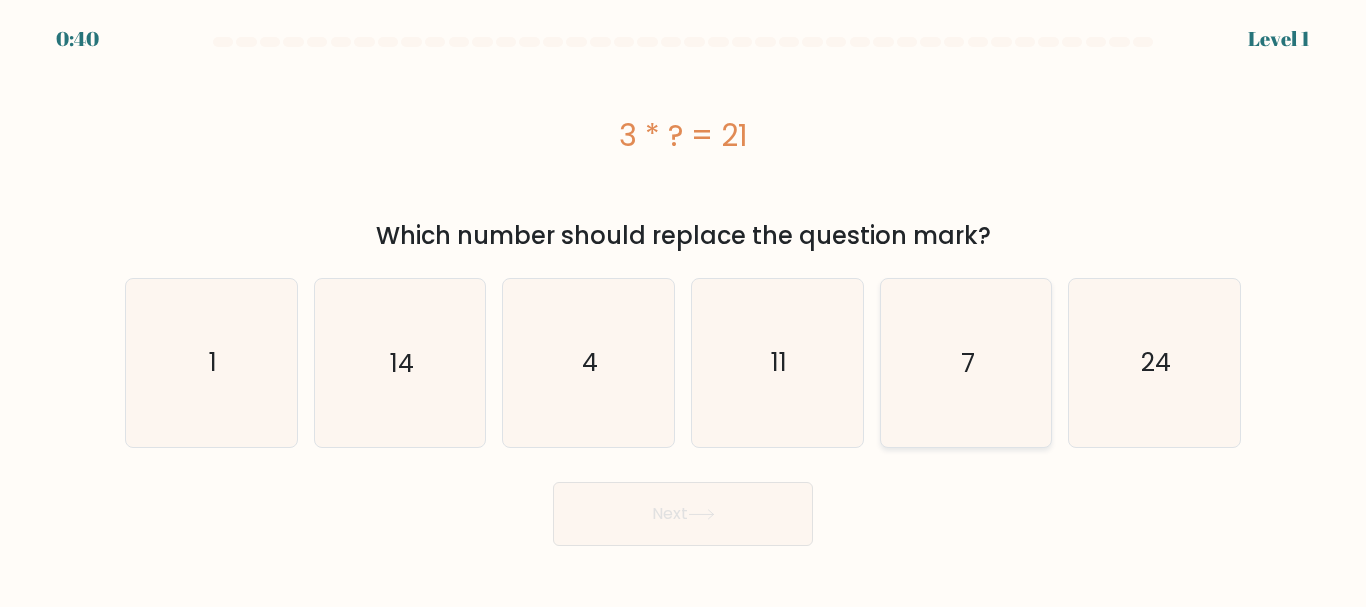 click on "7" 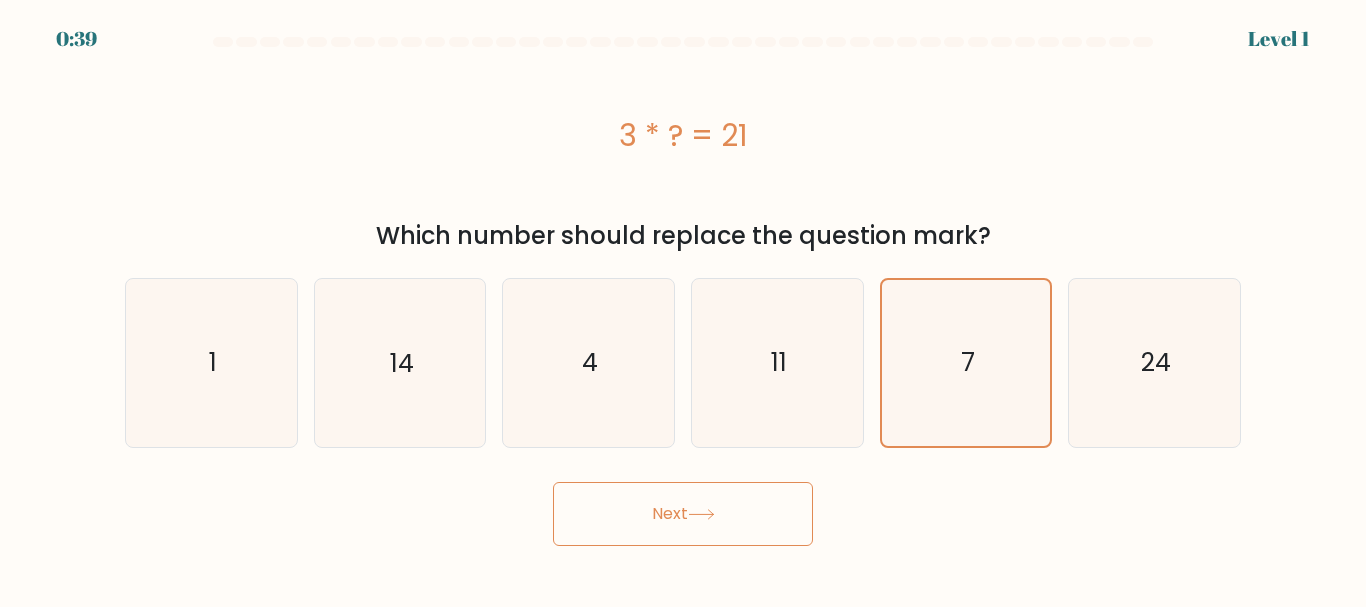 click on "Next" at bounding box center [683, 514] 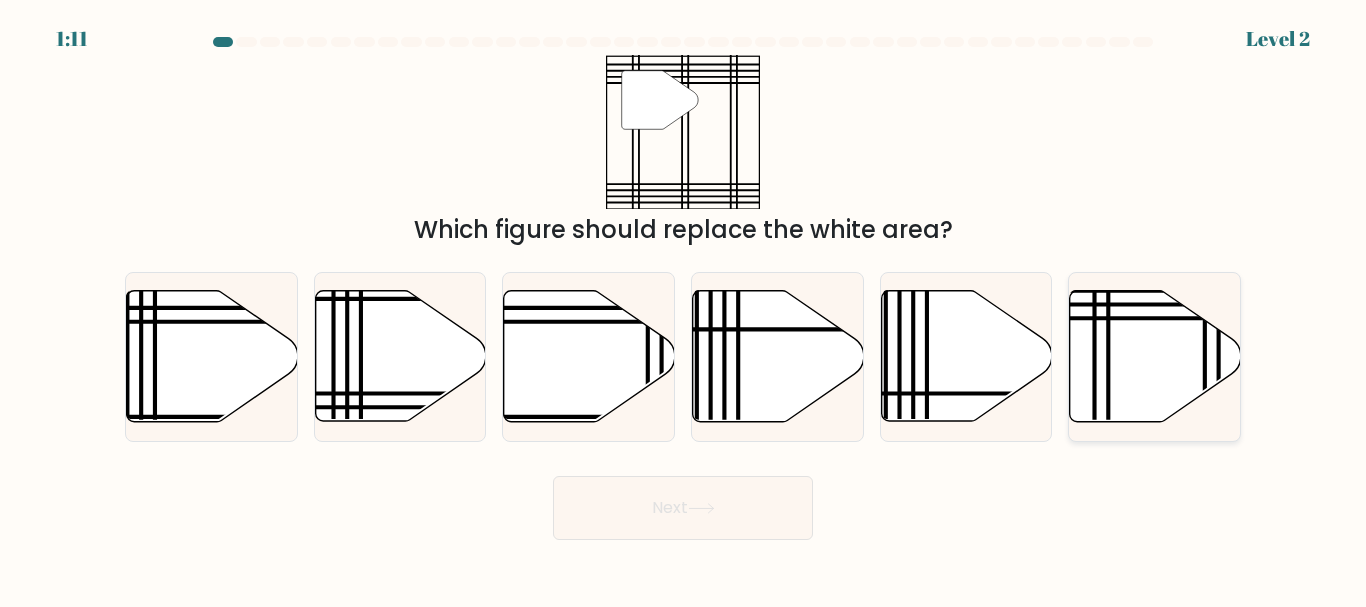click 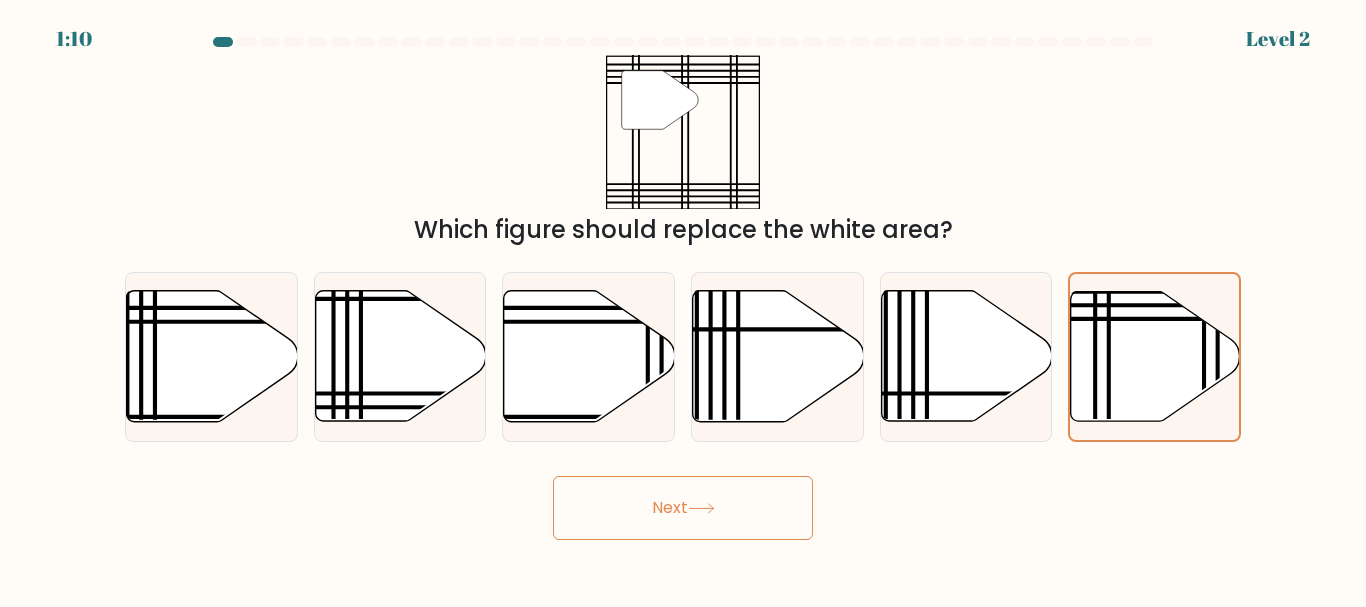 click on "Next" at bounding box center (683, 508) 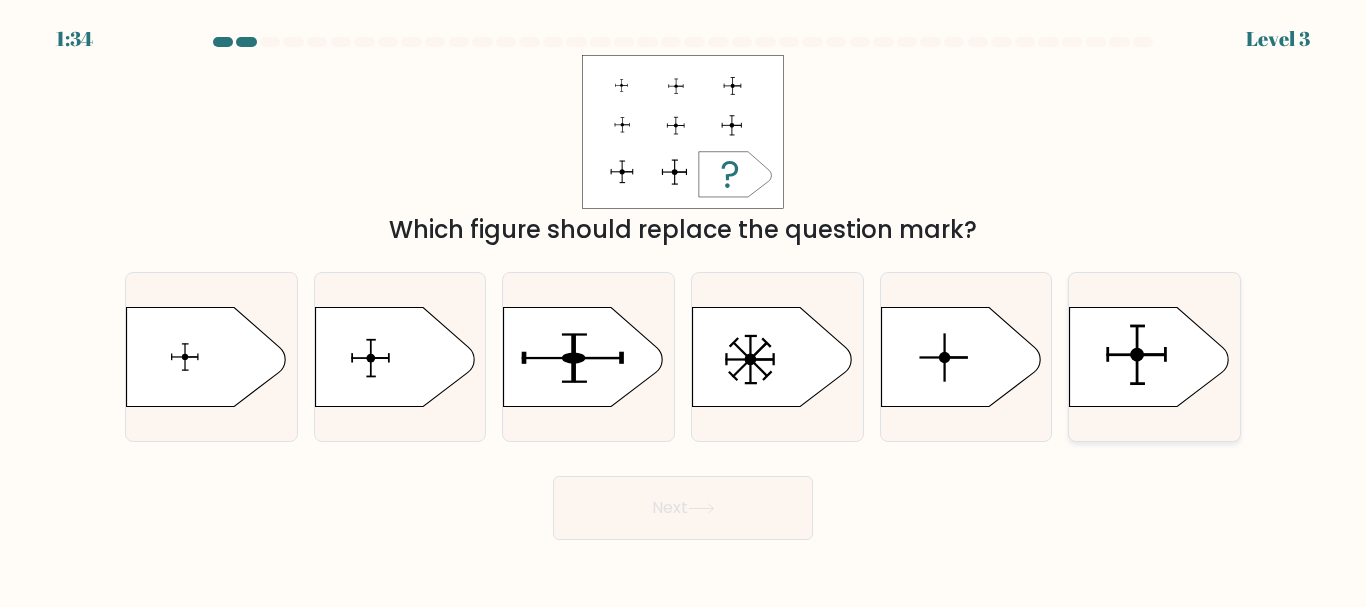click 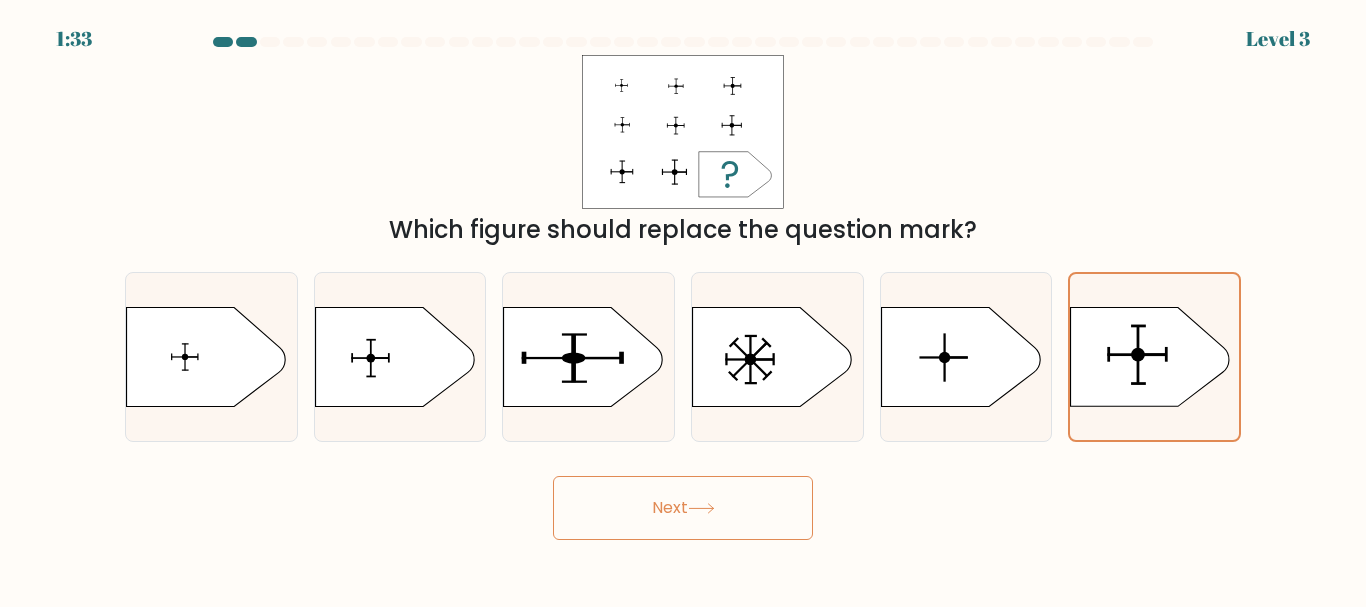 click on "Next" at bounding box center [683, 508] 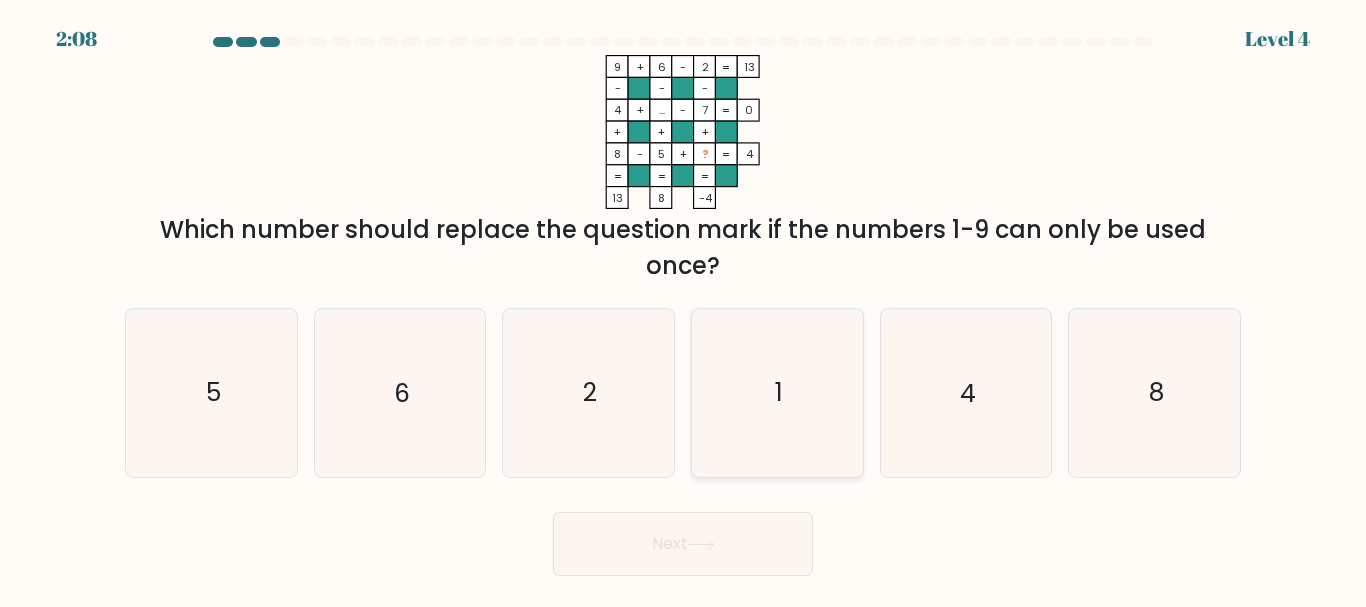 click on "1" 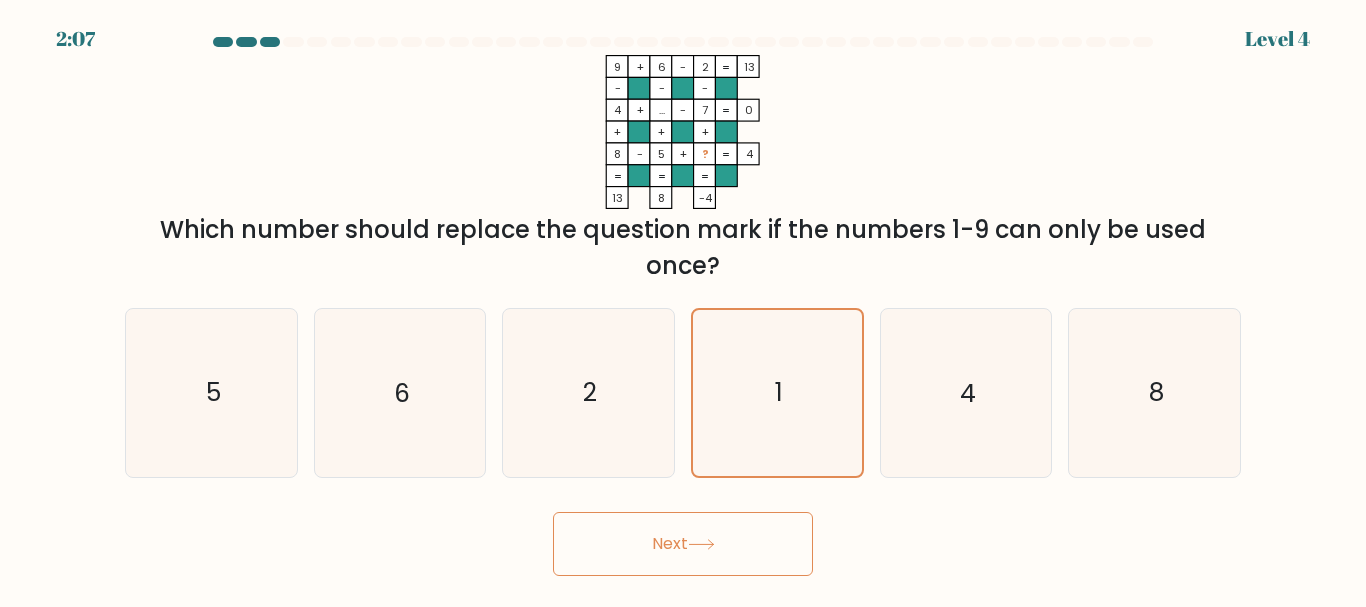 click on "Next" at bounding box center [683, 544] 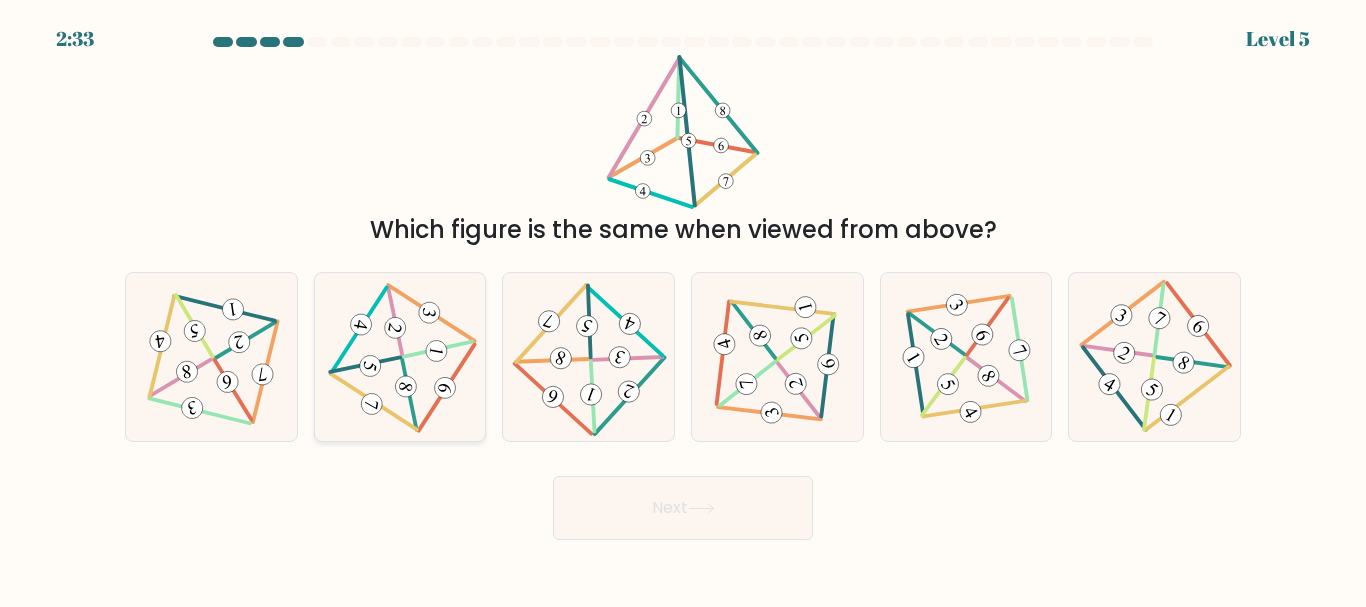 click 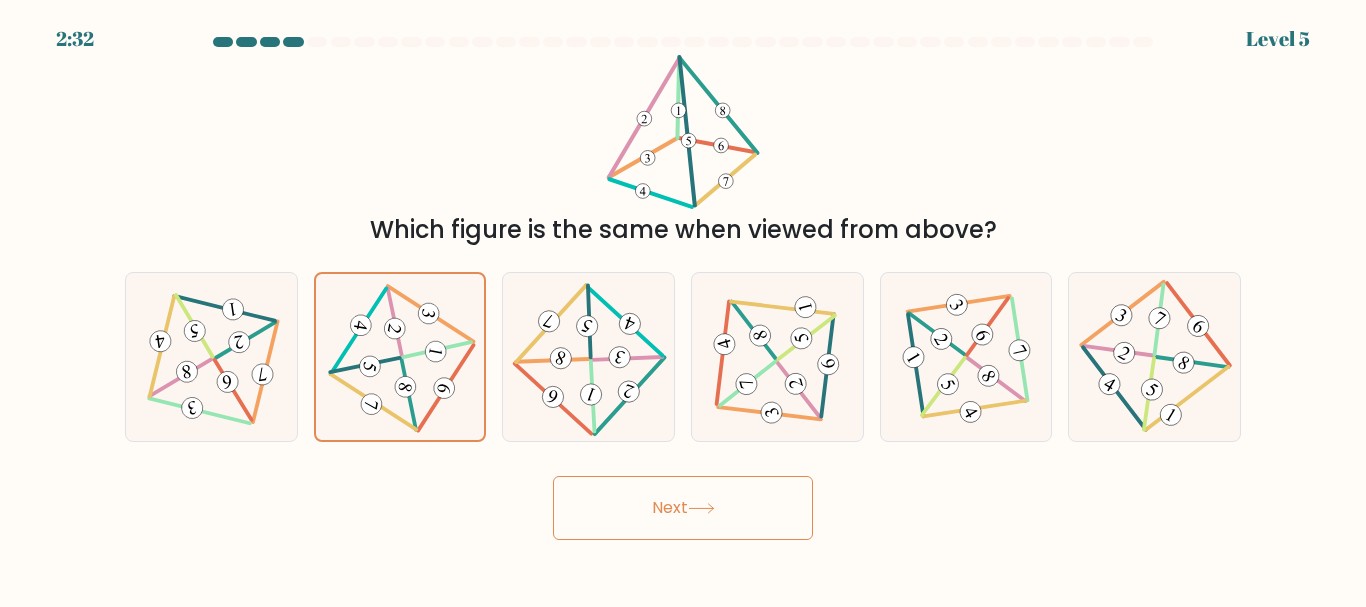 click on "Next" at bounding box center (683, 508) 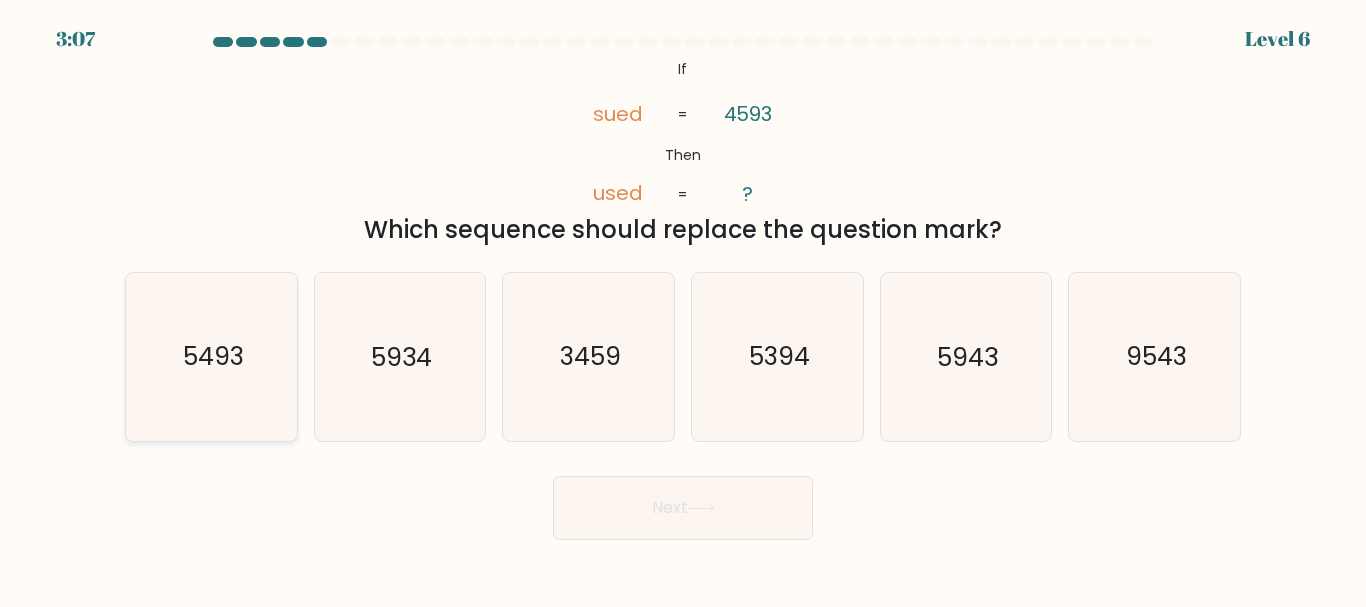 click on "5493" 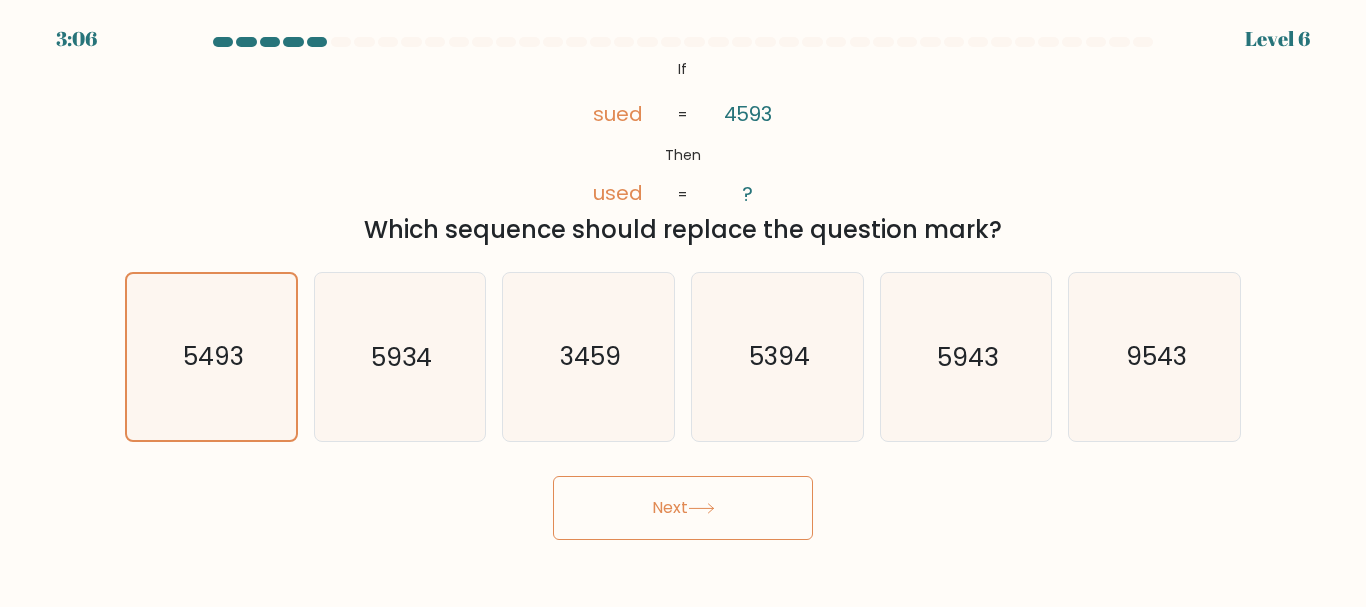 click on "Next" at bounding box center (683, 508) 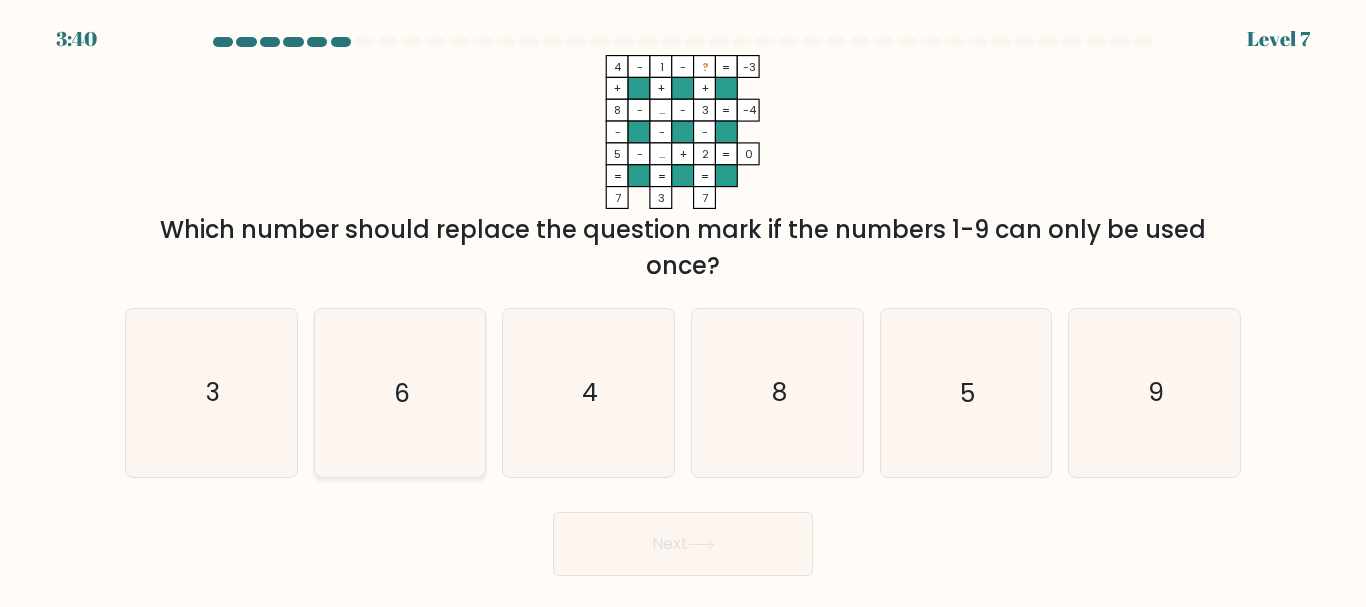 click on "6" 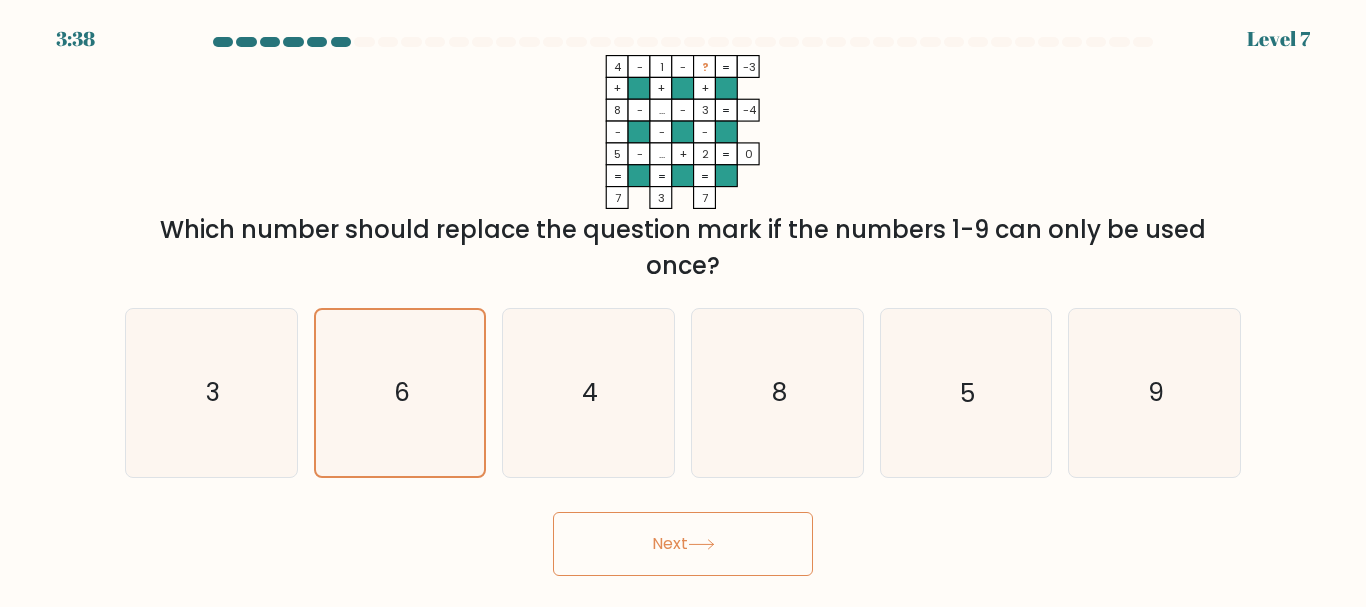 drag, startPoint x: 758, startPoint y: 579, endPoint x: 752, endPoint y: 547, distance: 32.55764 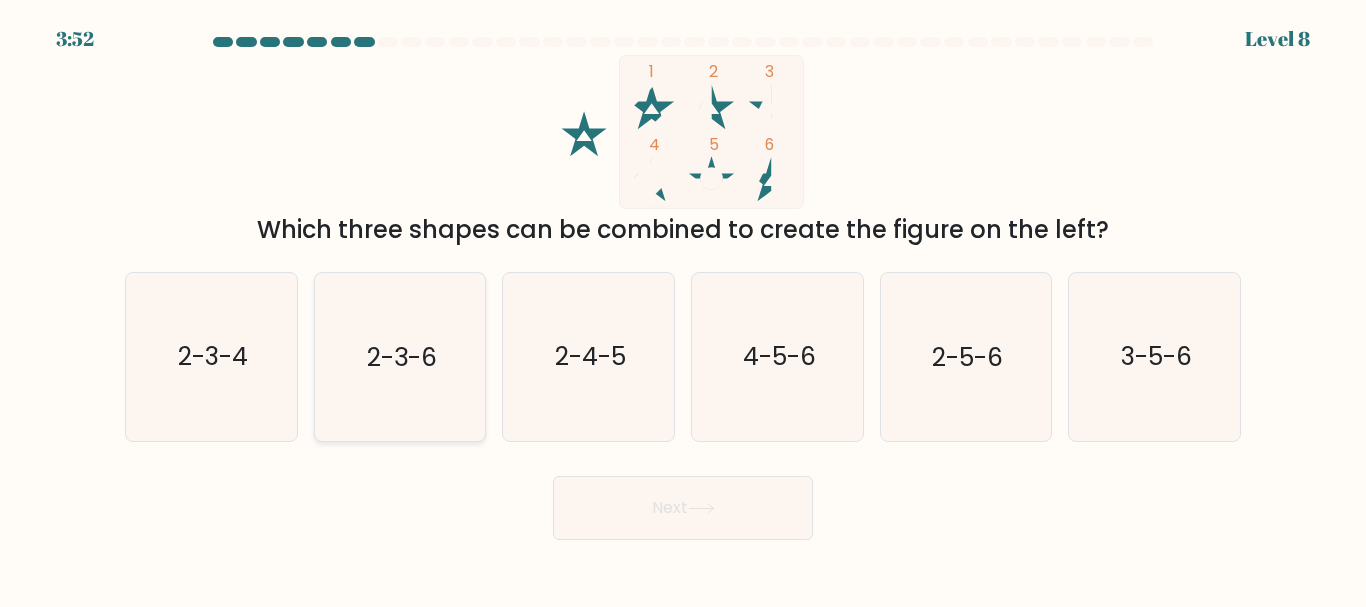 click on "2-3-6" 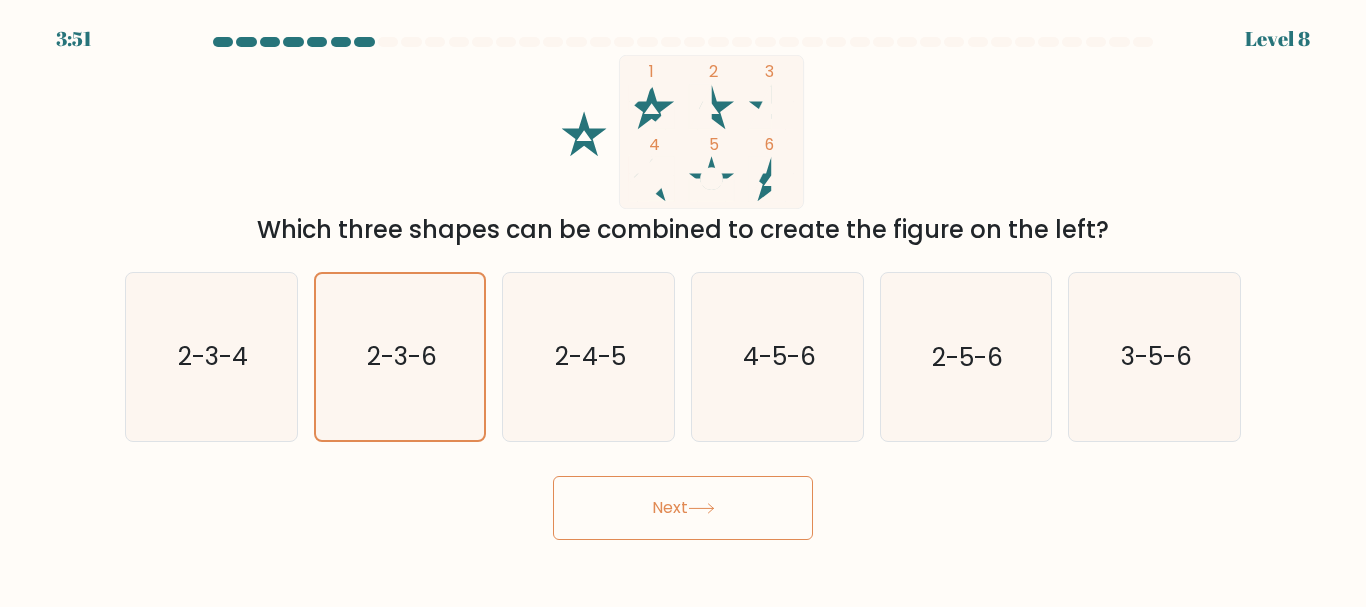 click on "Next" at bounding box center [683, 508] 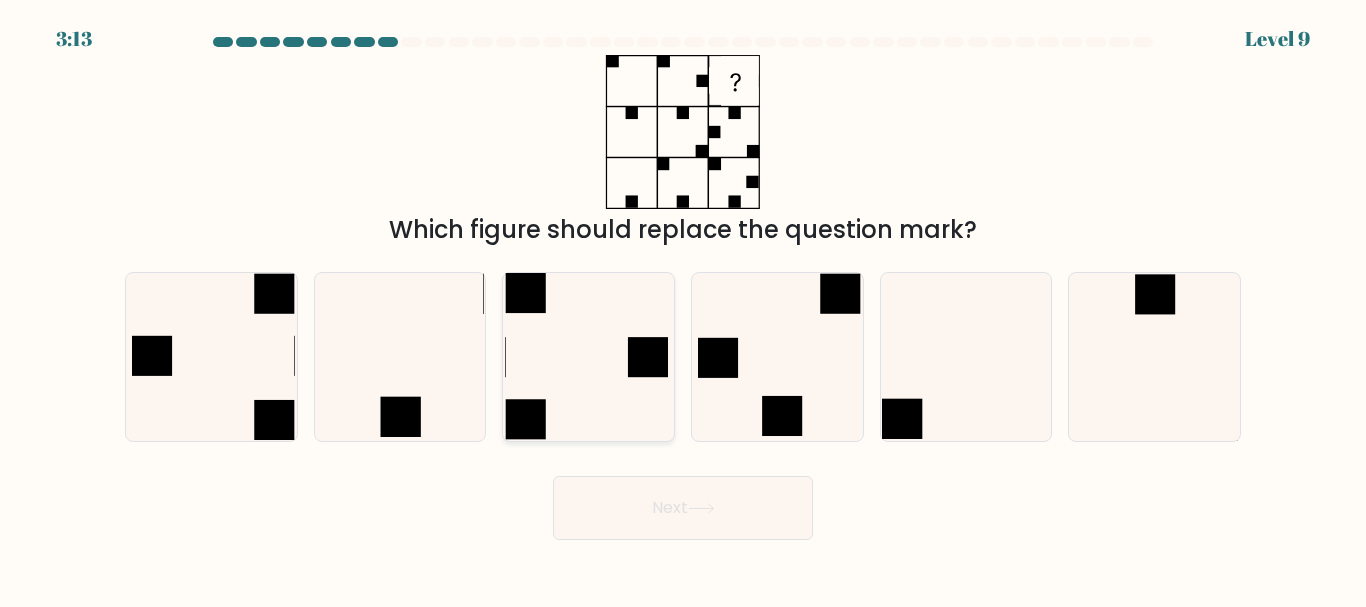 click 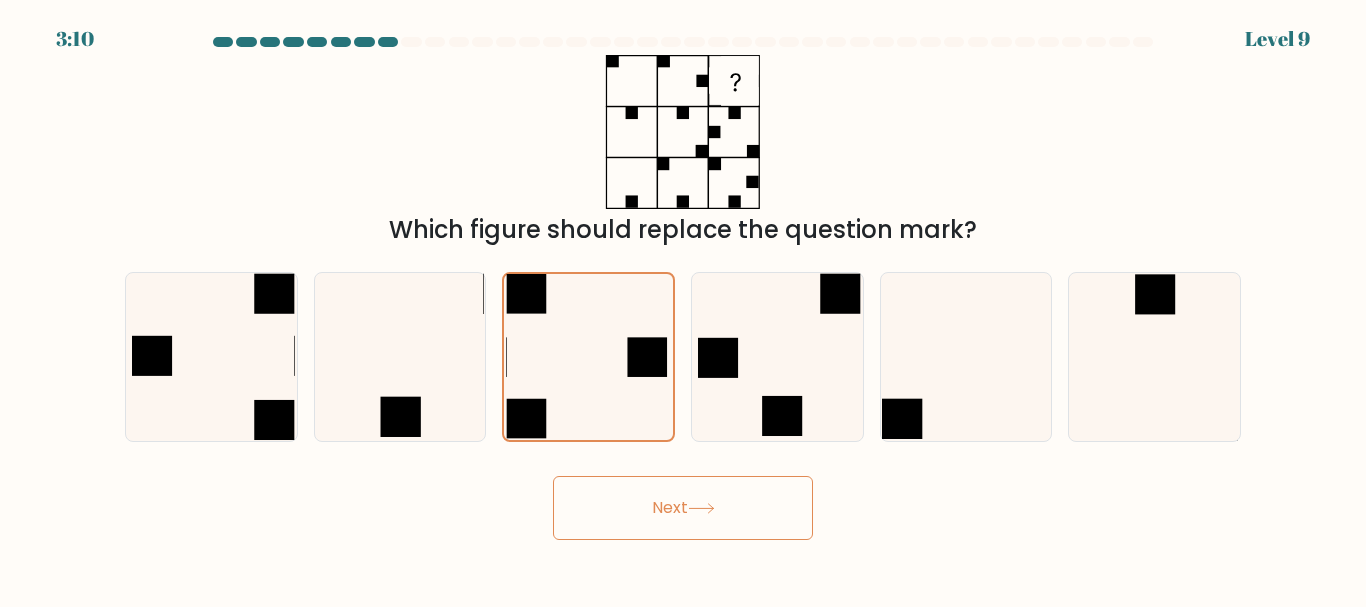 click on "Next" at bounding box center [683, 508] 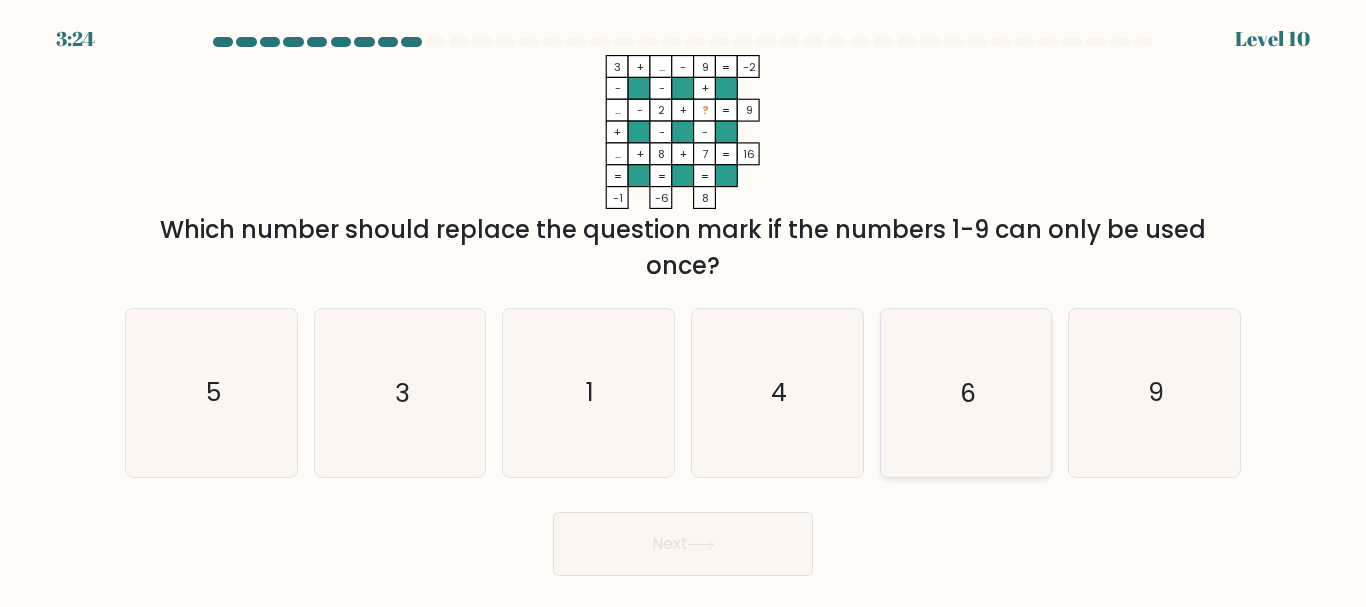 click on "6" 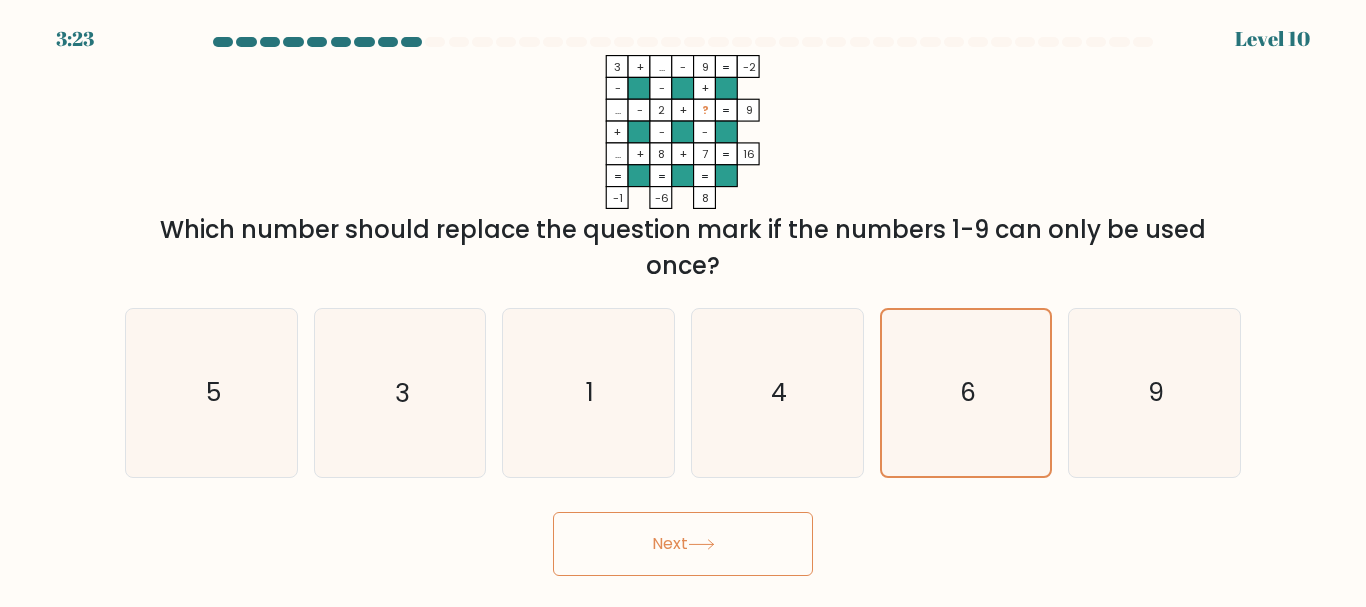 click on "Next" at bounding box center (683, 544) 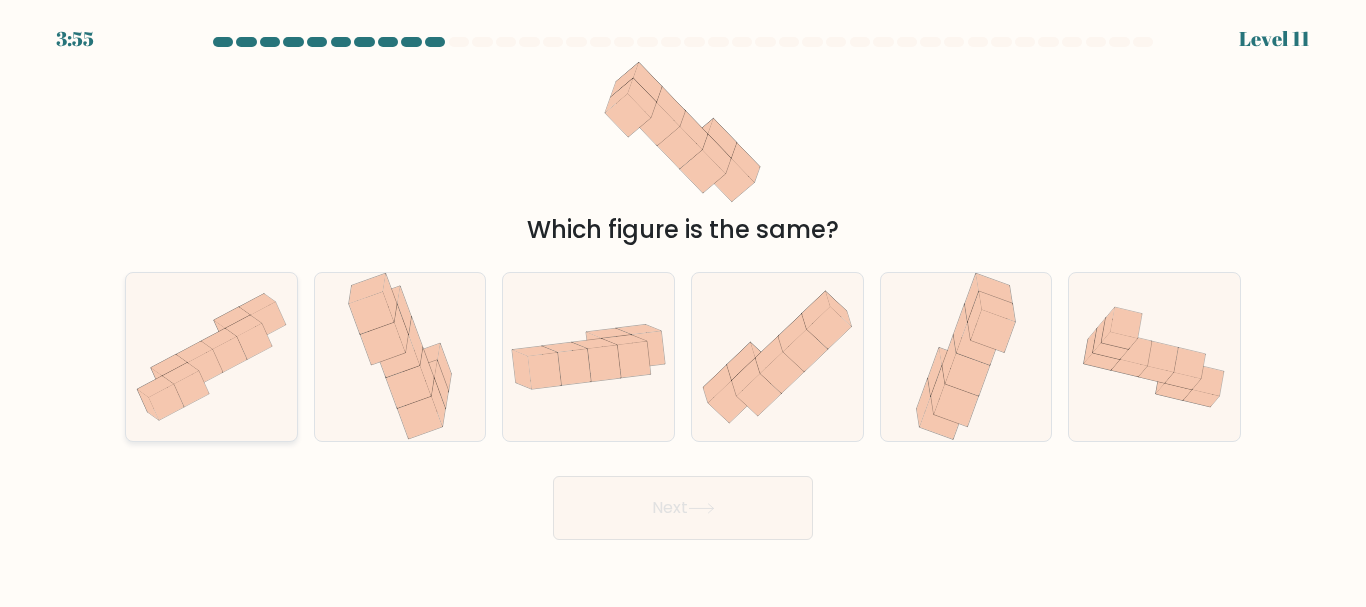 click 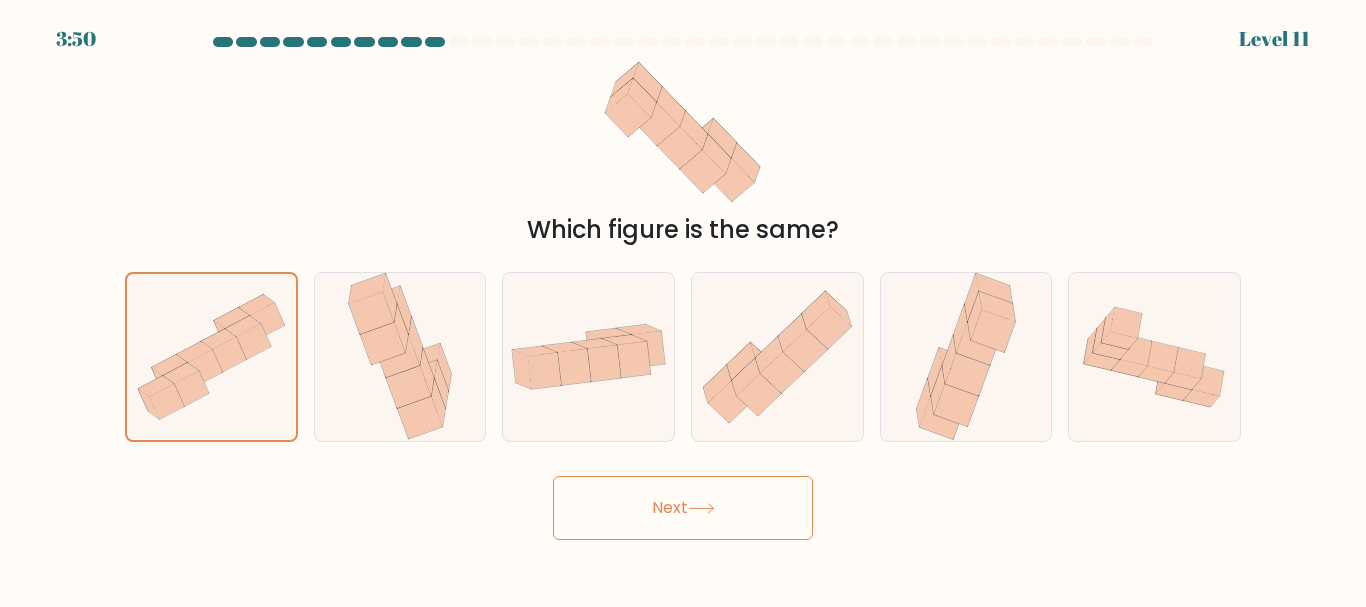 click on "Next" at bounding box center (683, 508) 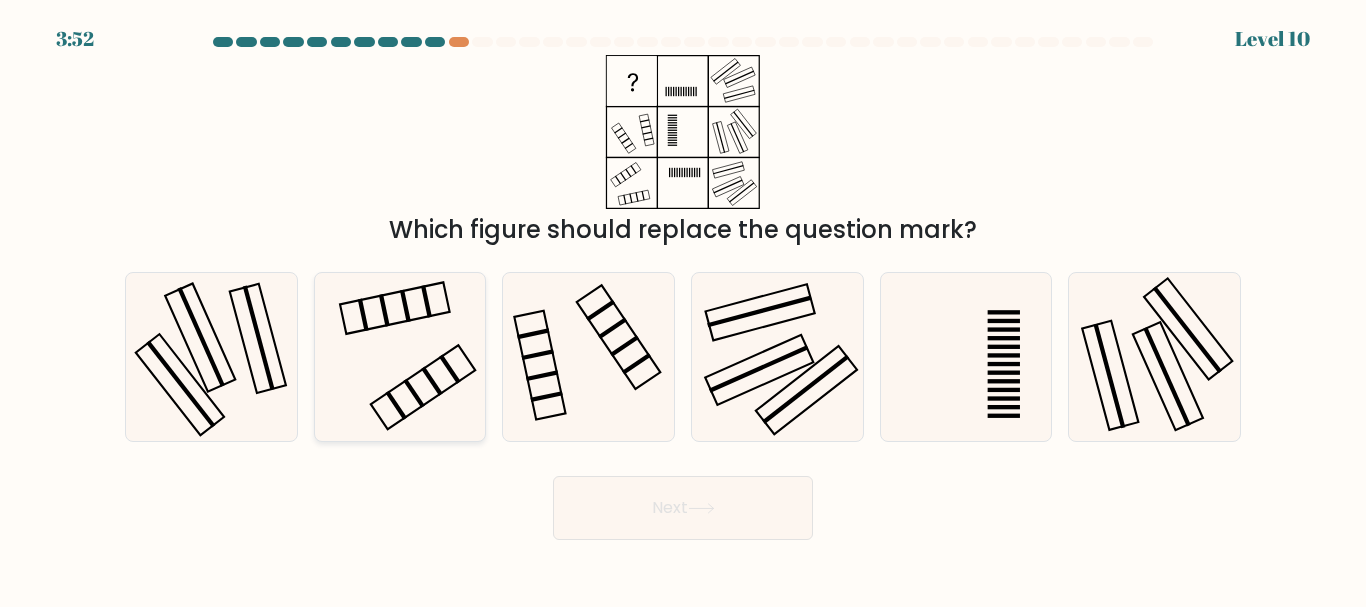 click 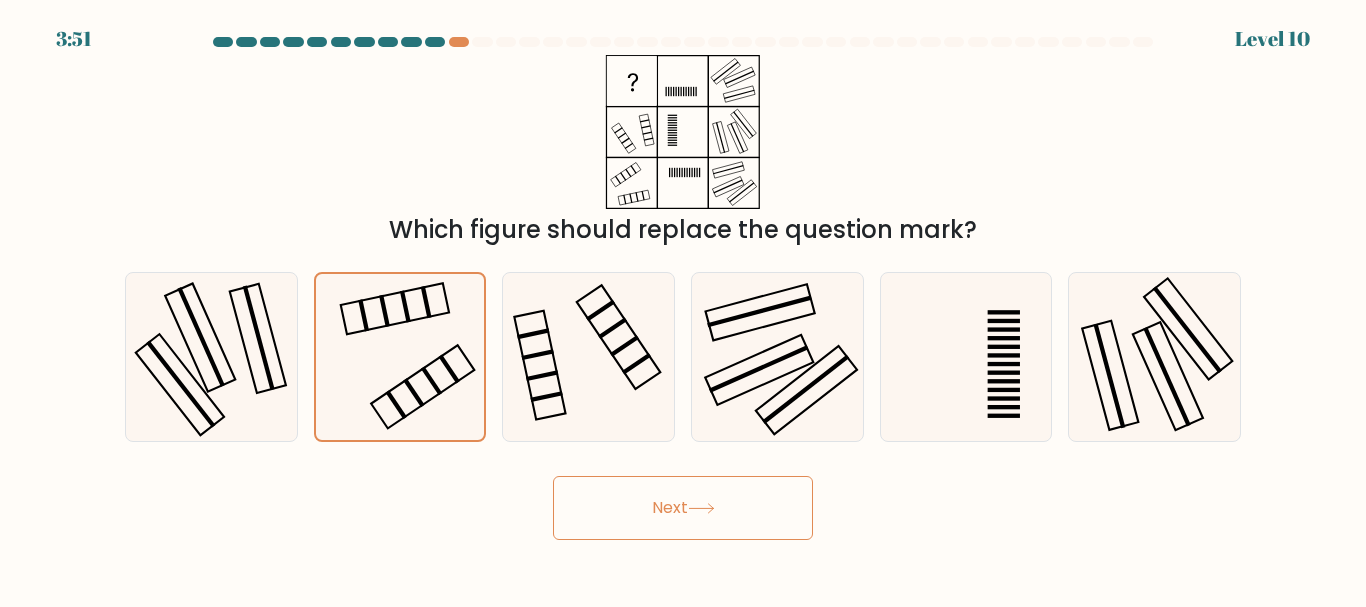 click on "Next" at bounding box center [683, 508] 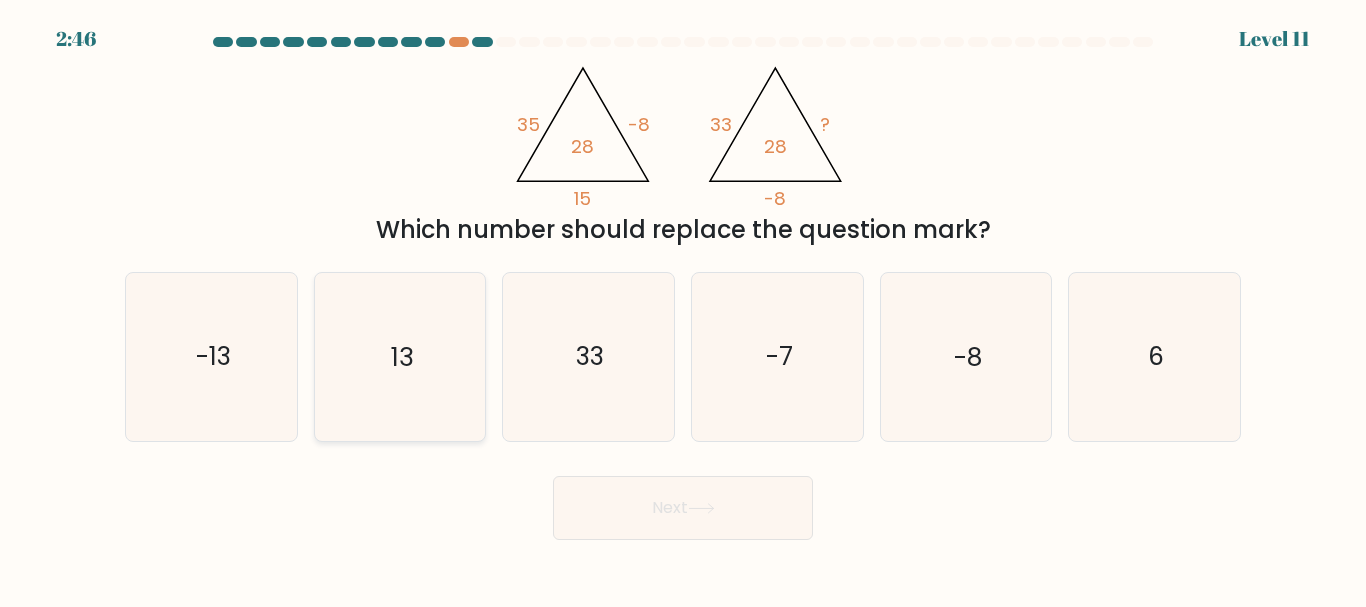 click on "13" 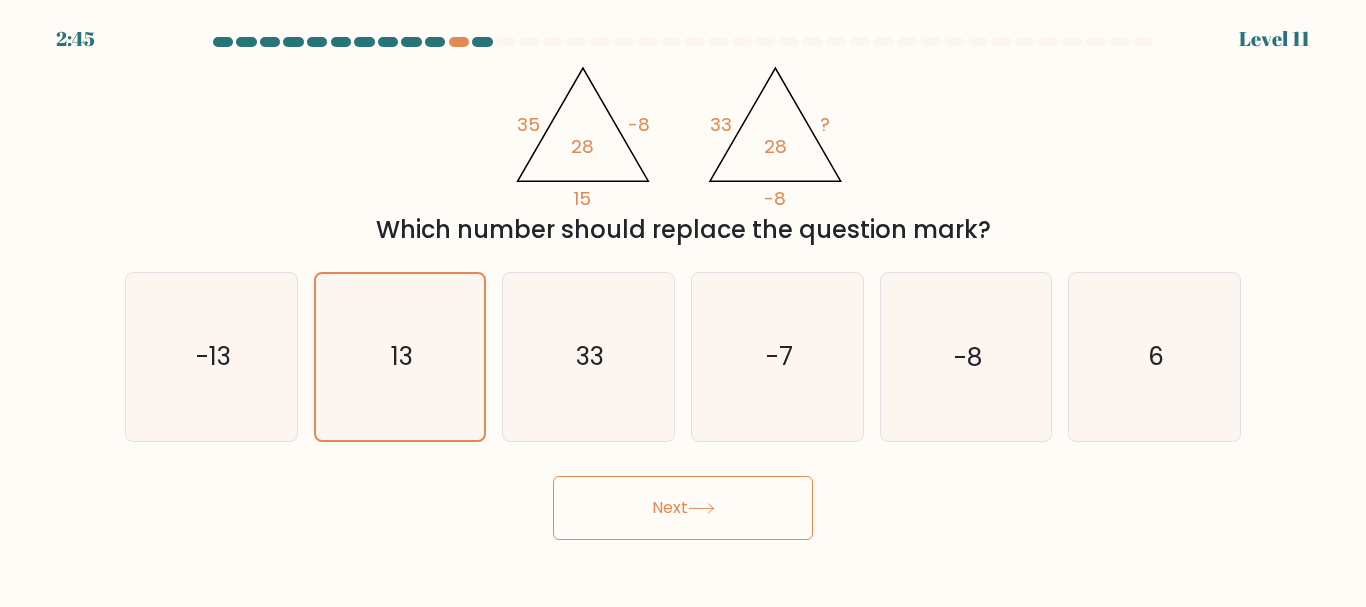 click on "Next" at bounding box center [683, 508] 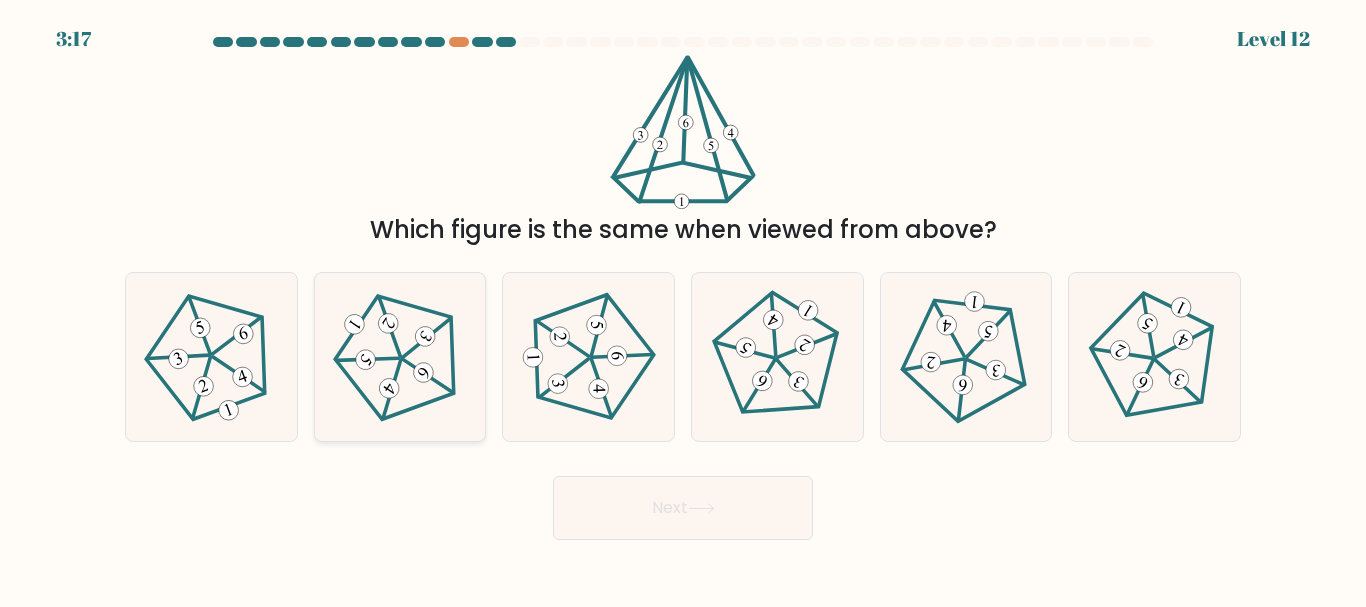 click 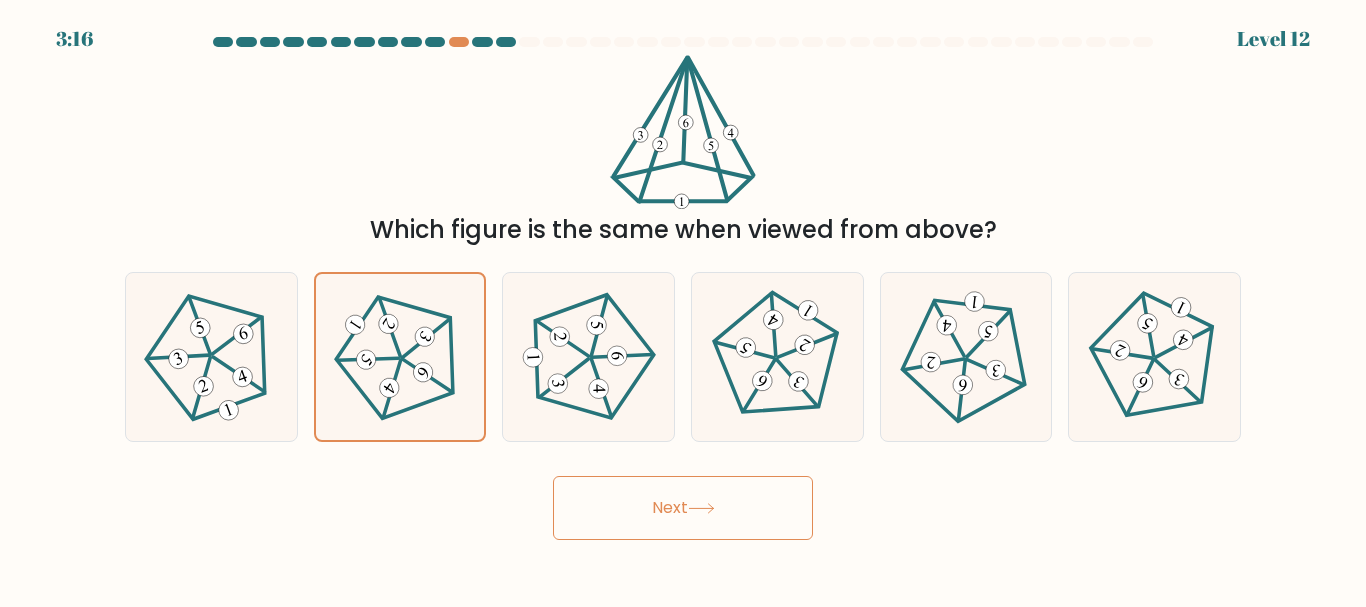 click on "Next" at bounding box center [683, 508] 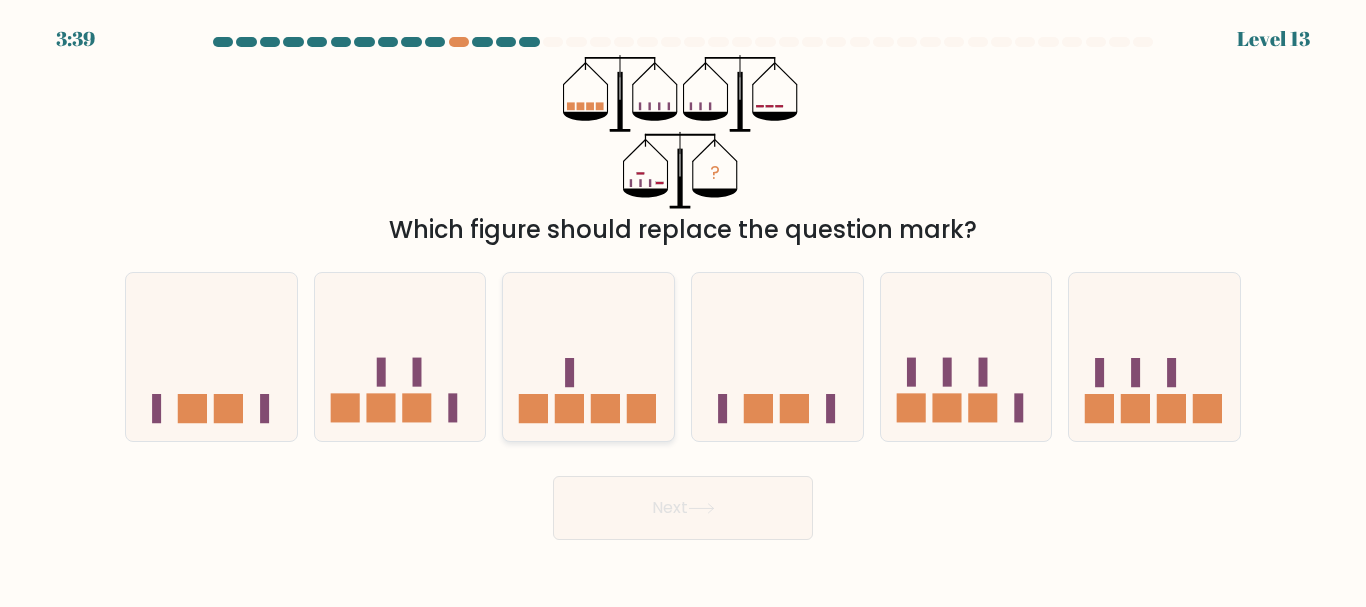 click 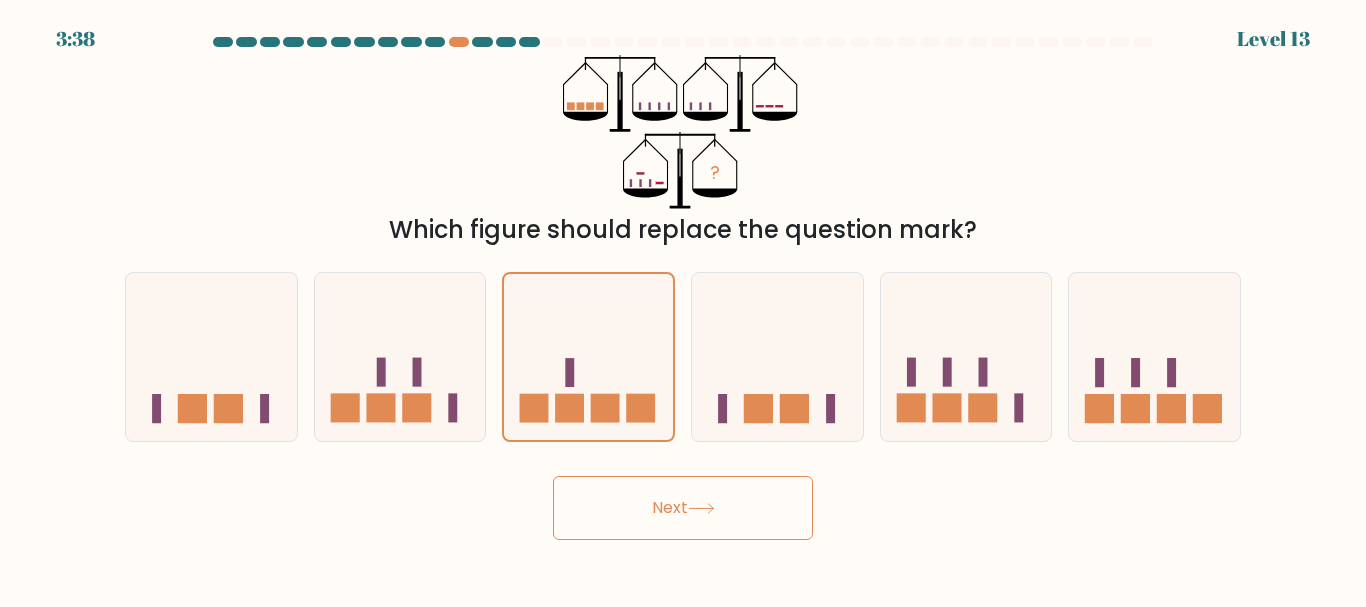 click on "Next" at bounding box center [683, 508] 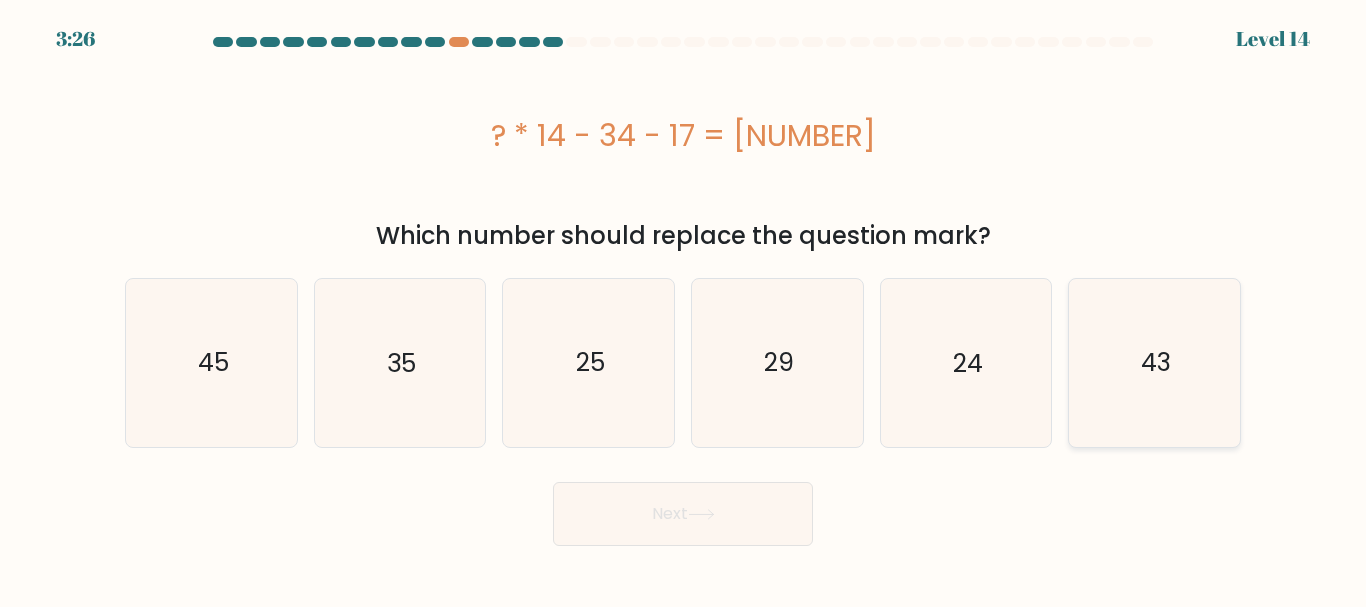 click on "43" 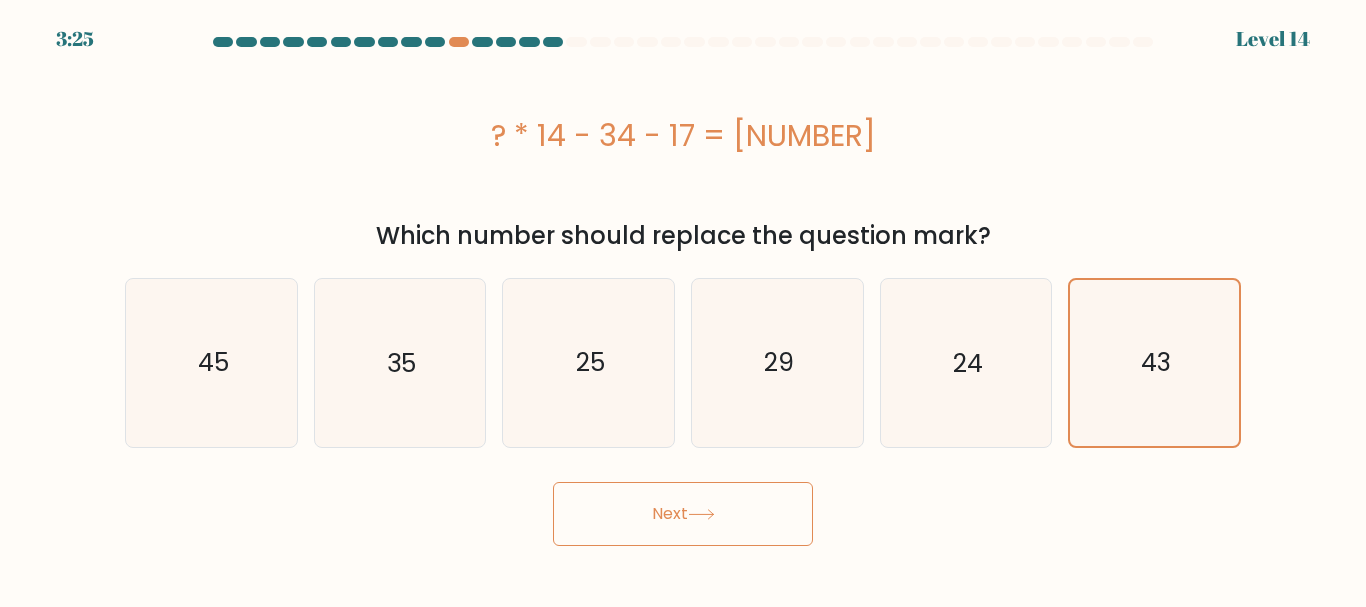 click on "Next" at bounding box center (683, 514) 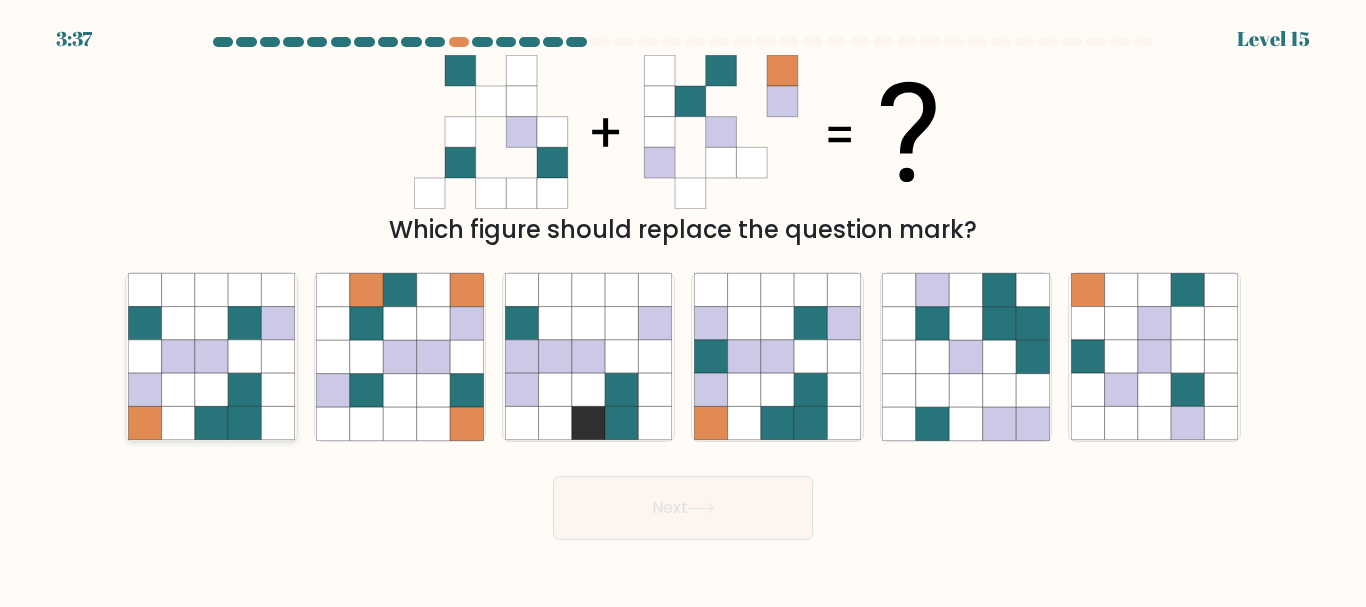 click 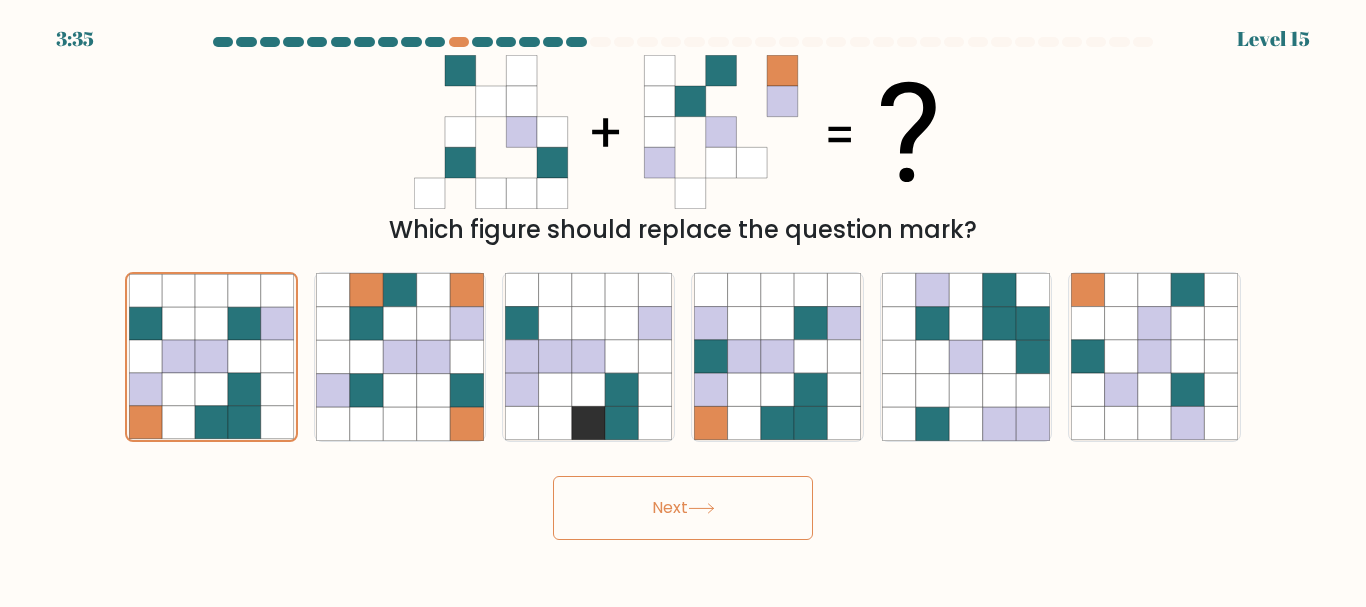 click on "Next" at bounding box center [683, 508] 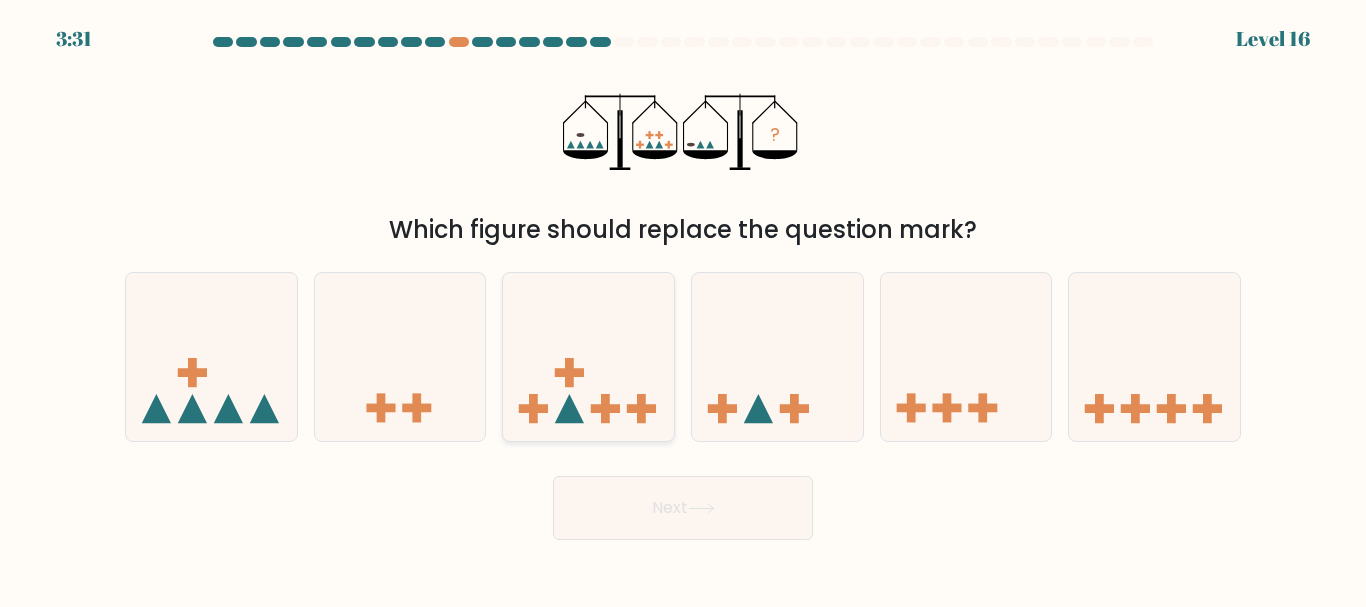 click 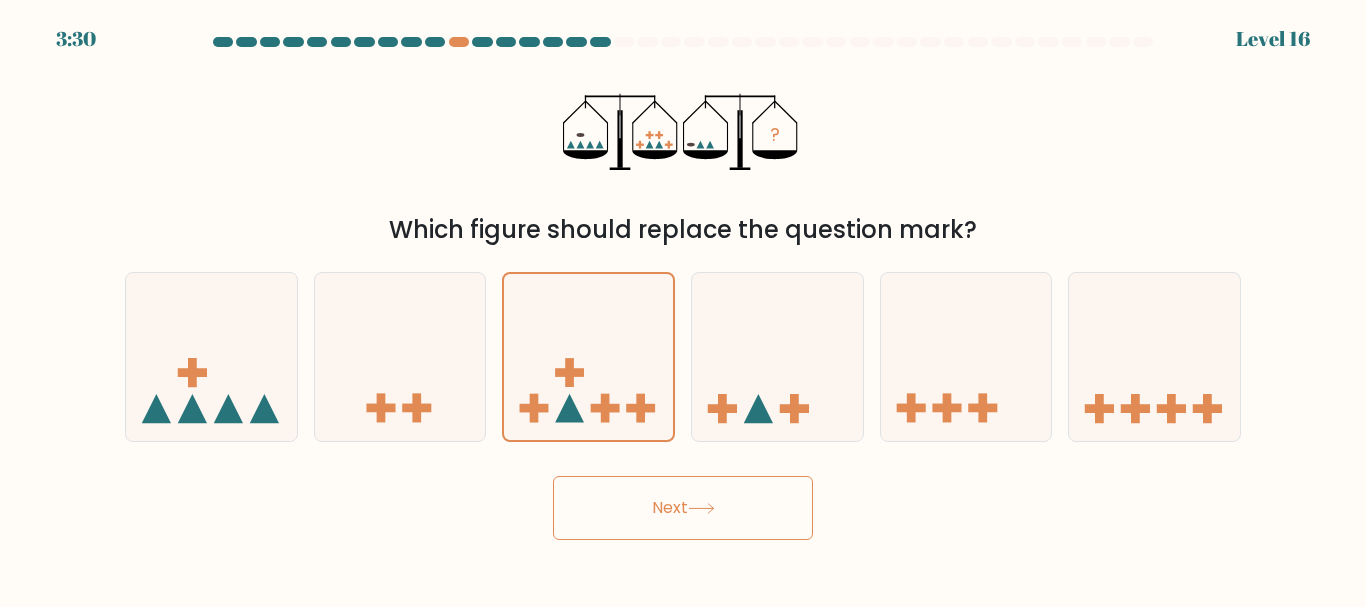 click on "Next" at bounding box center [683, 508] 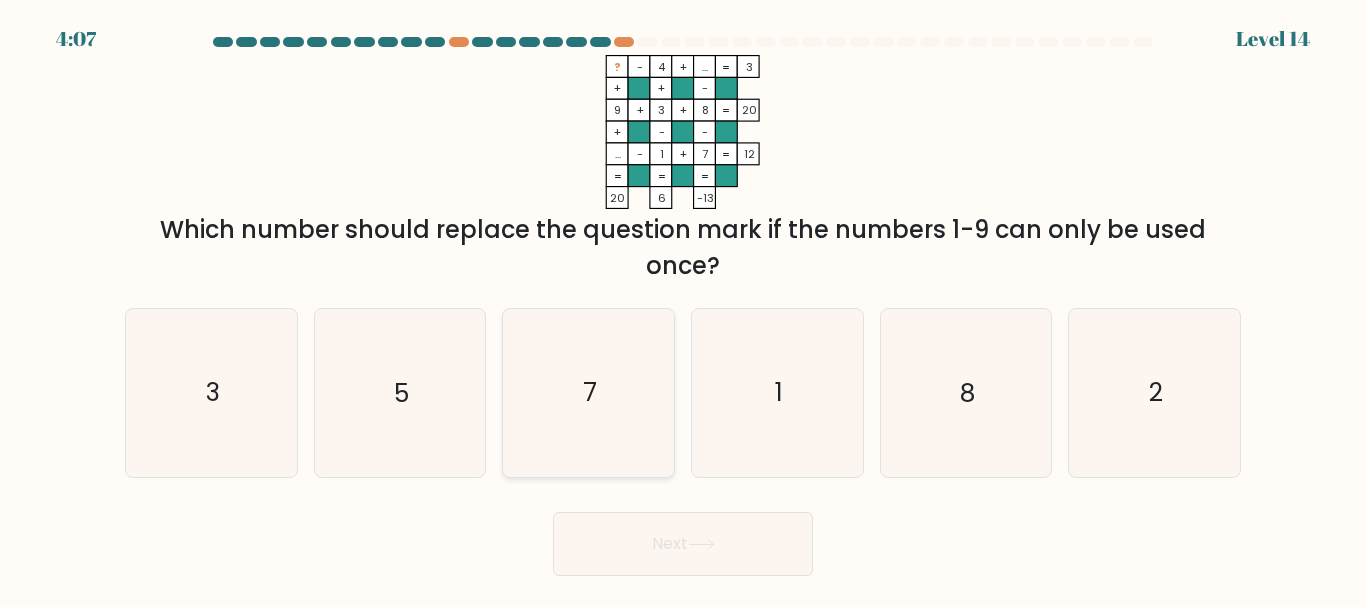 click on "7" 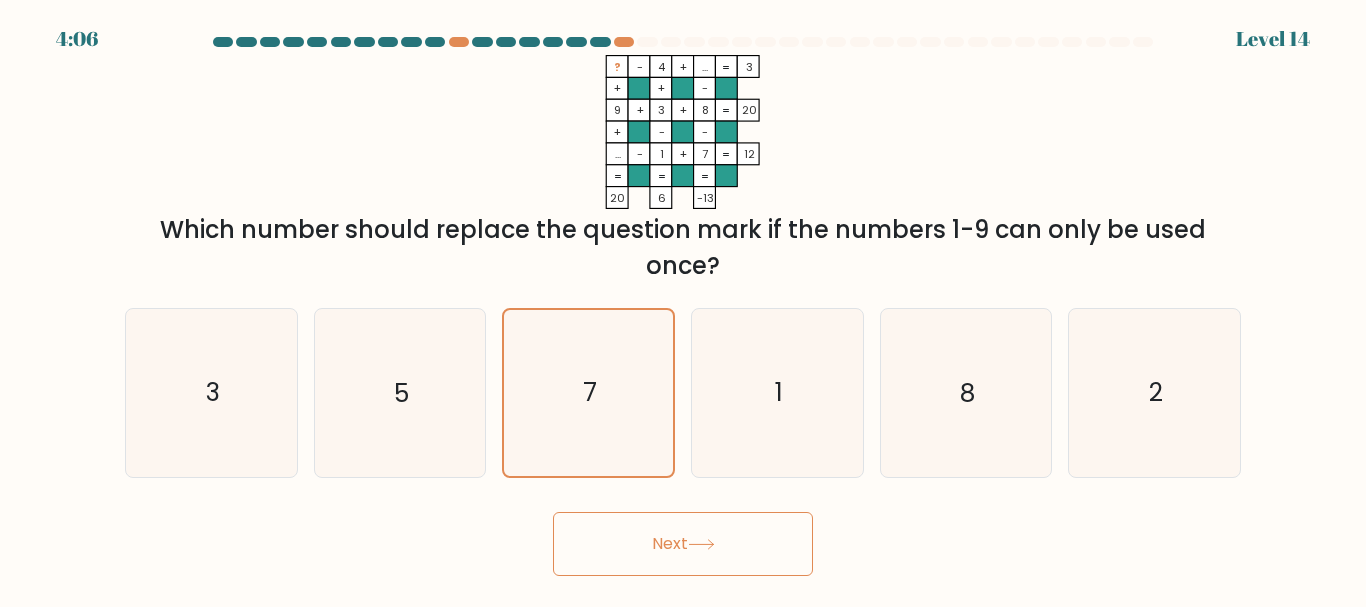 click 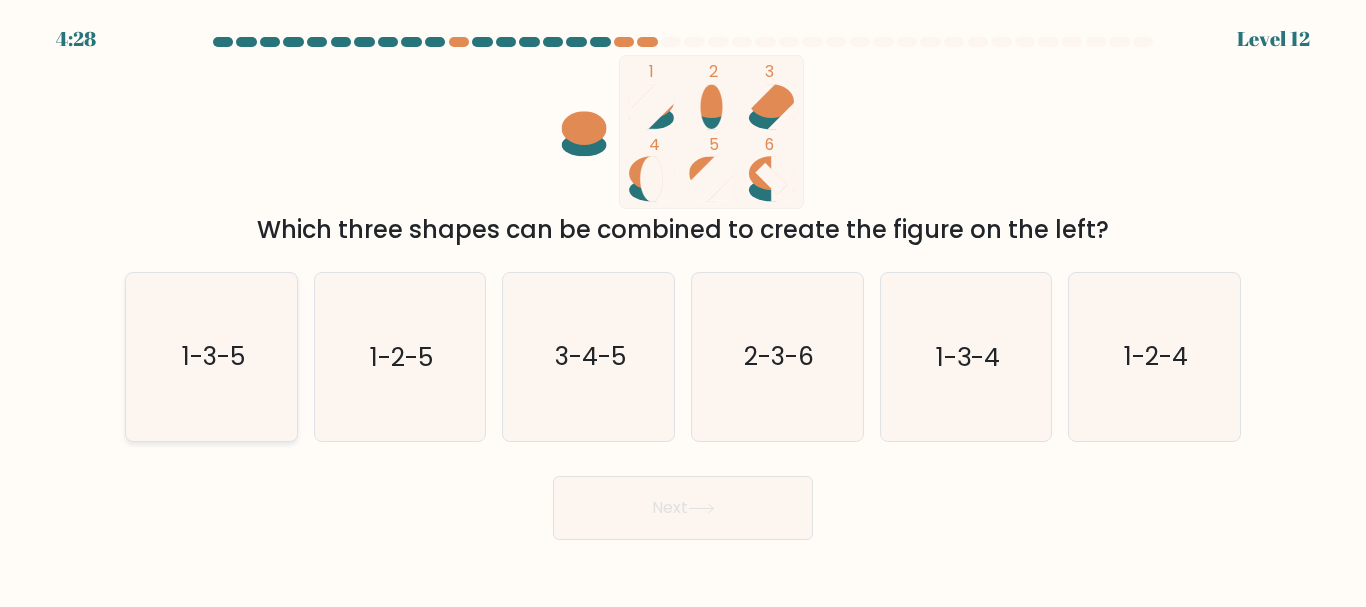 click on "1-3-5" 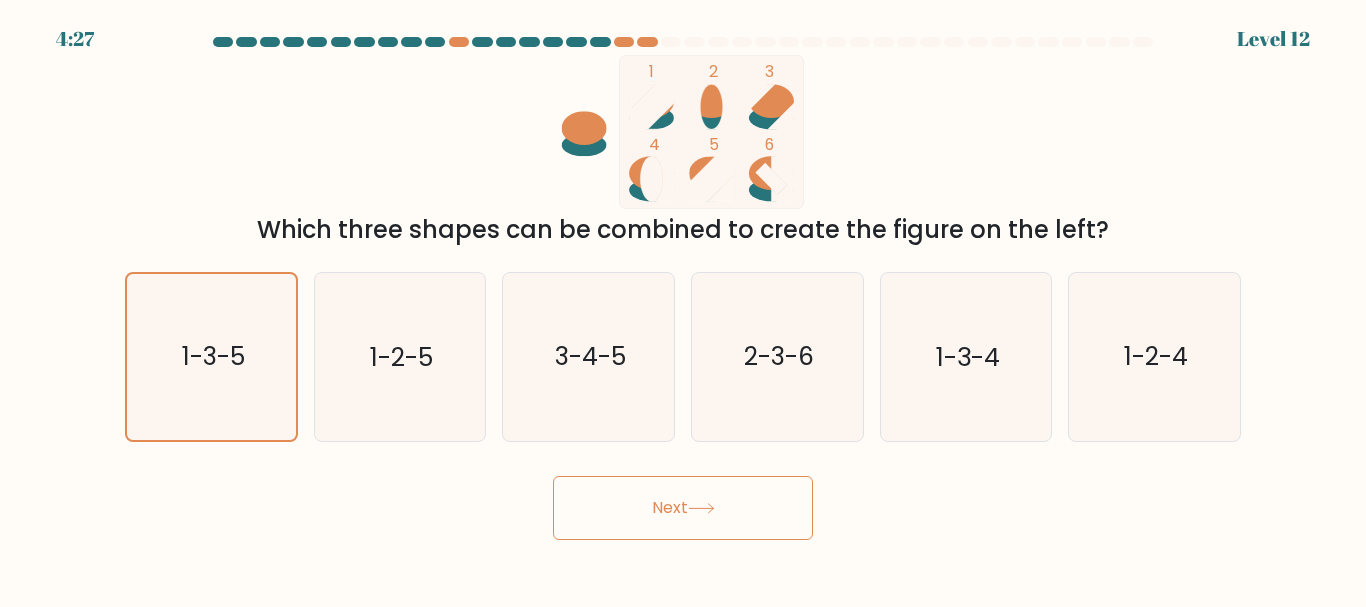 click on "Next" at bounding box center (683, 508) 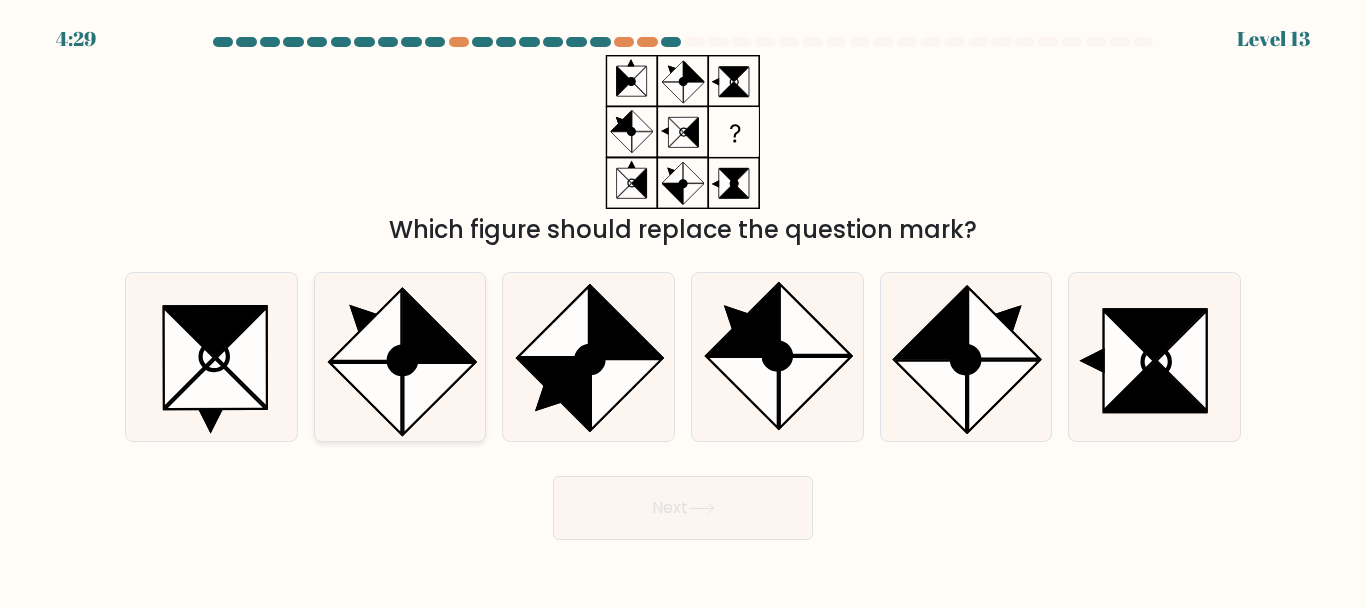 click 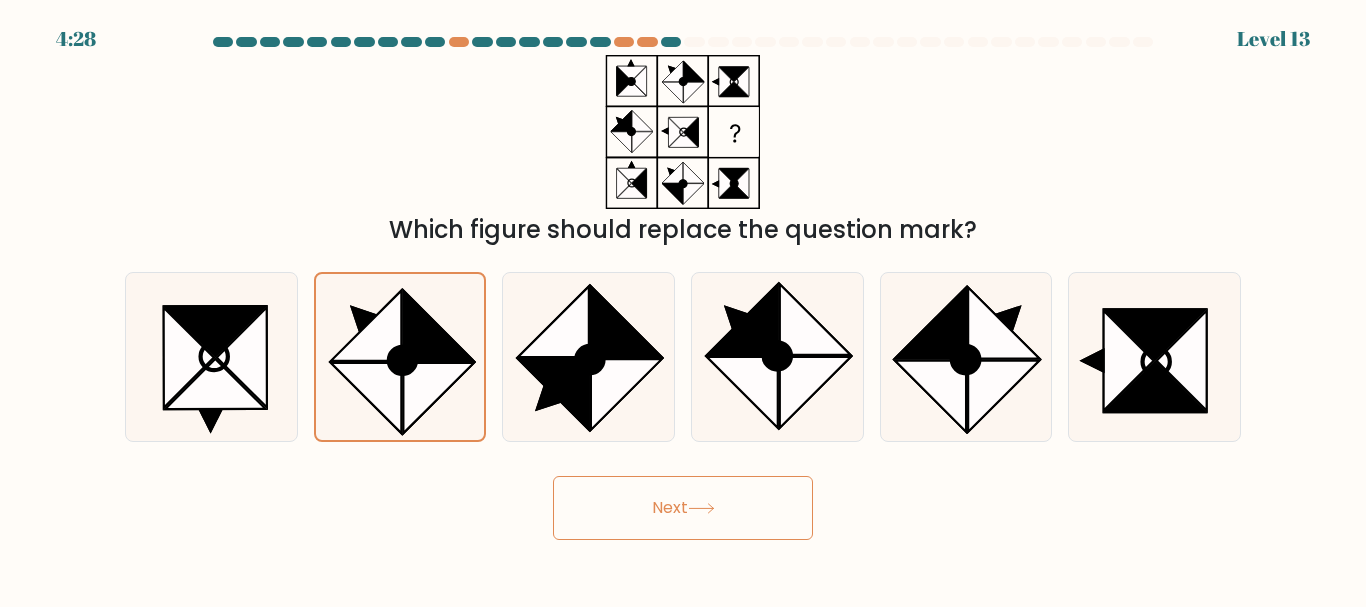 click on "Next" at bounding box center (683, 508) 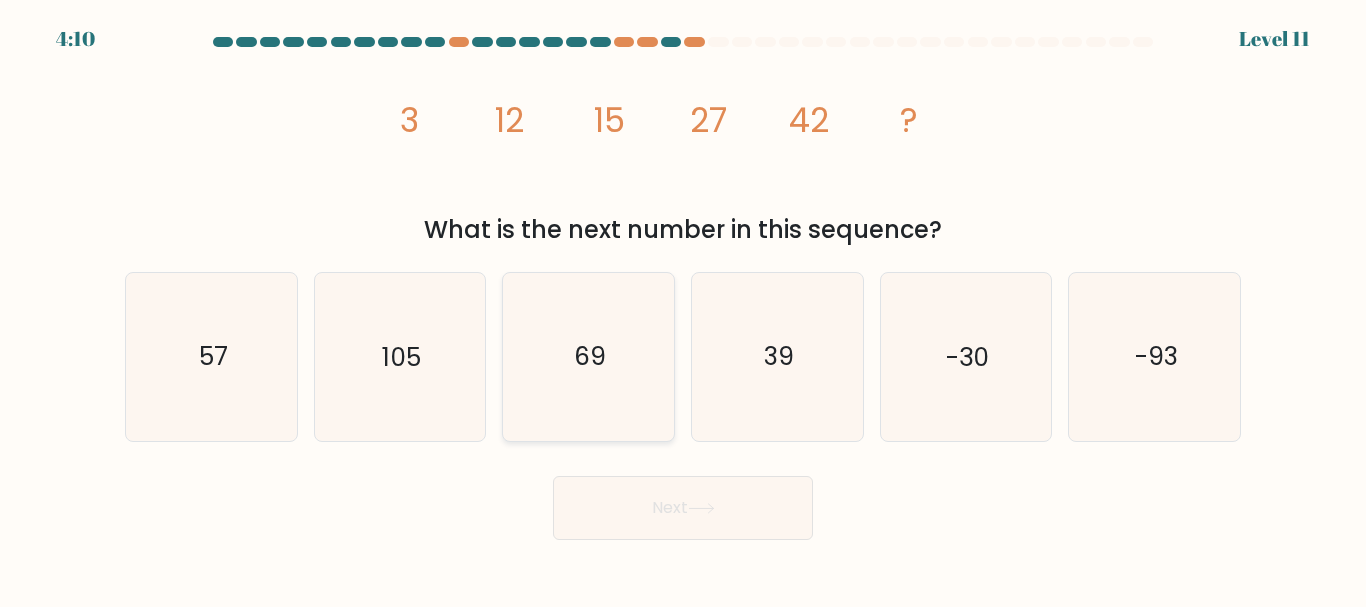 click on "69" 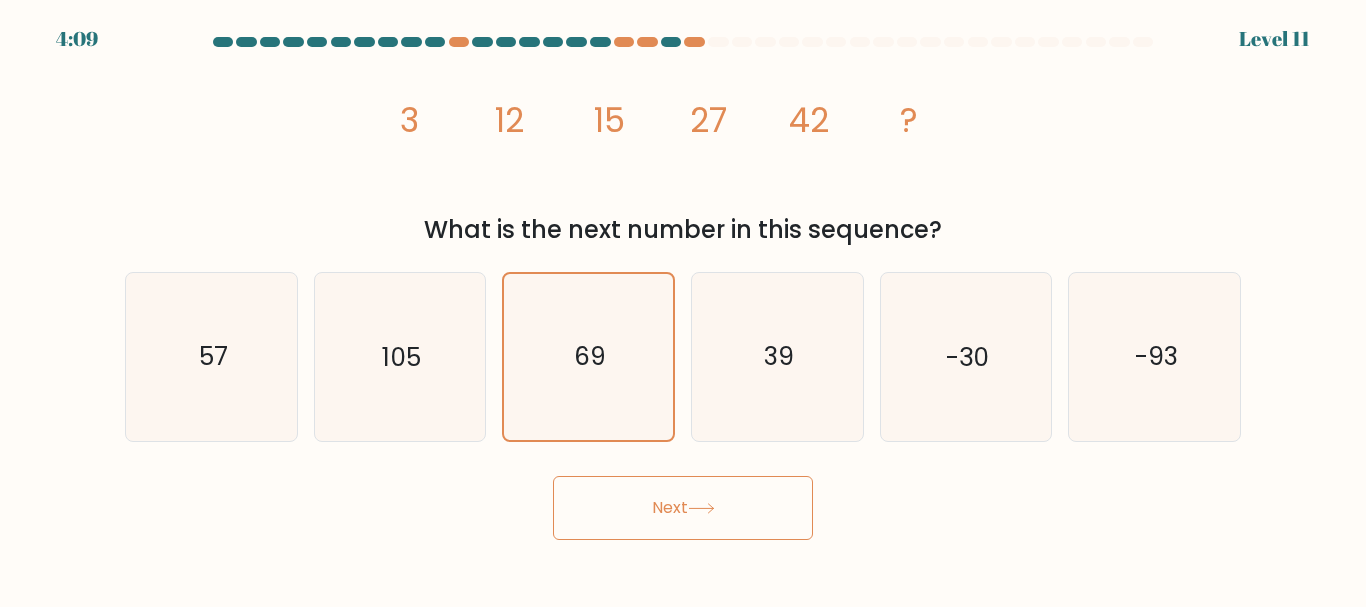 click 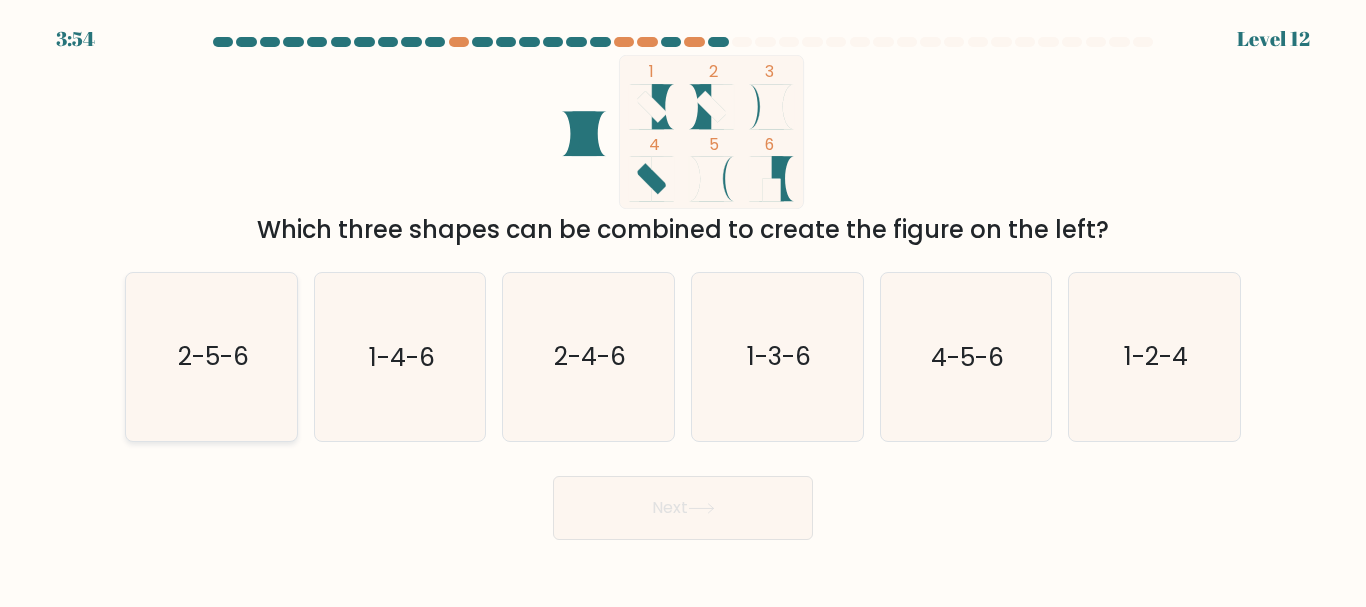 click on "2-5-6" 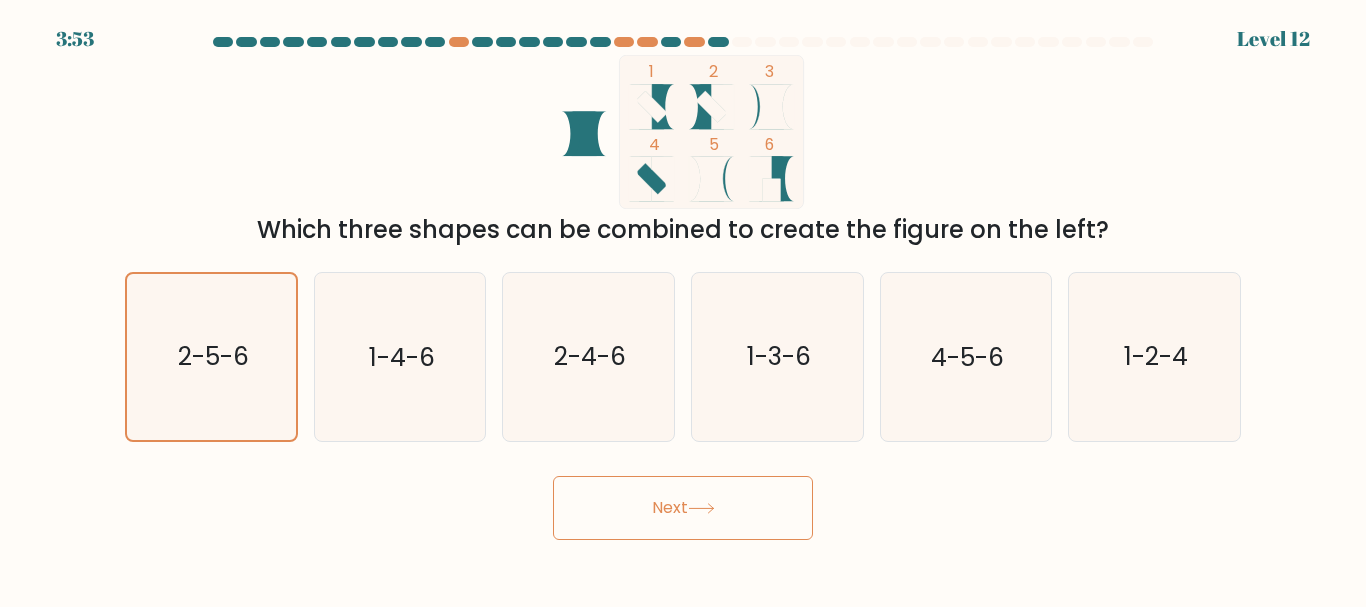 click on "Next" at bounding box center (683, 508) 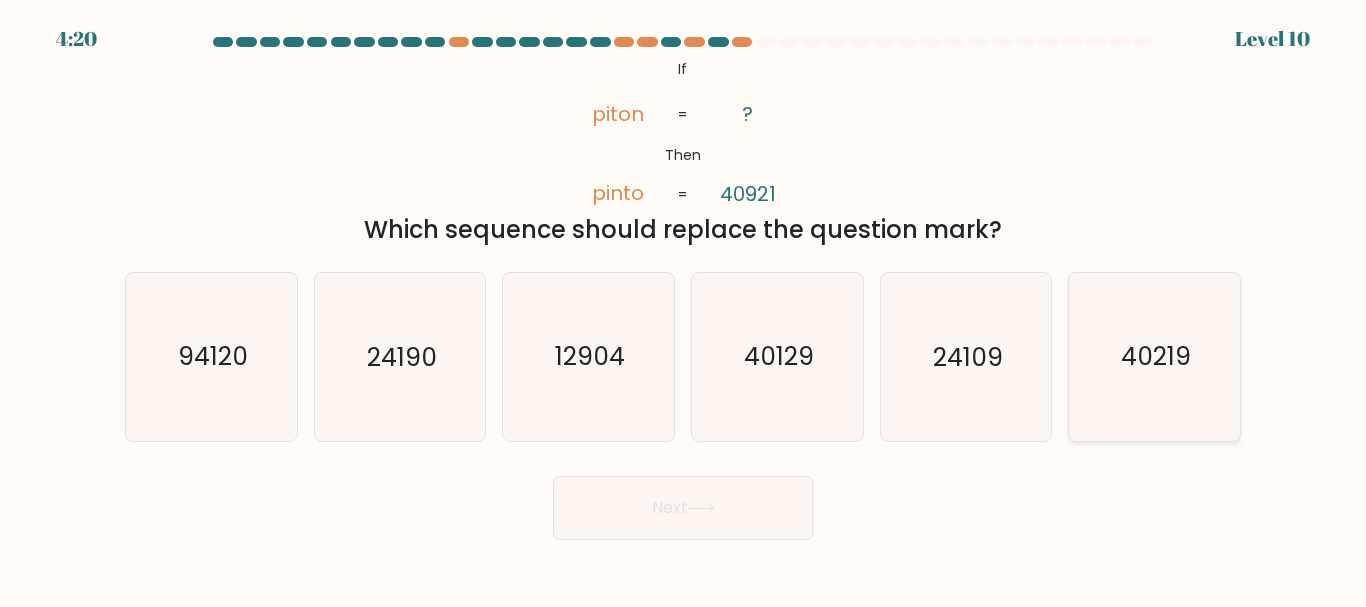 click on "40219" 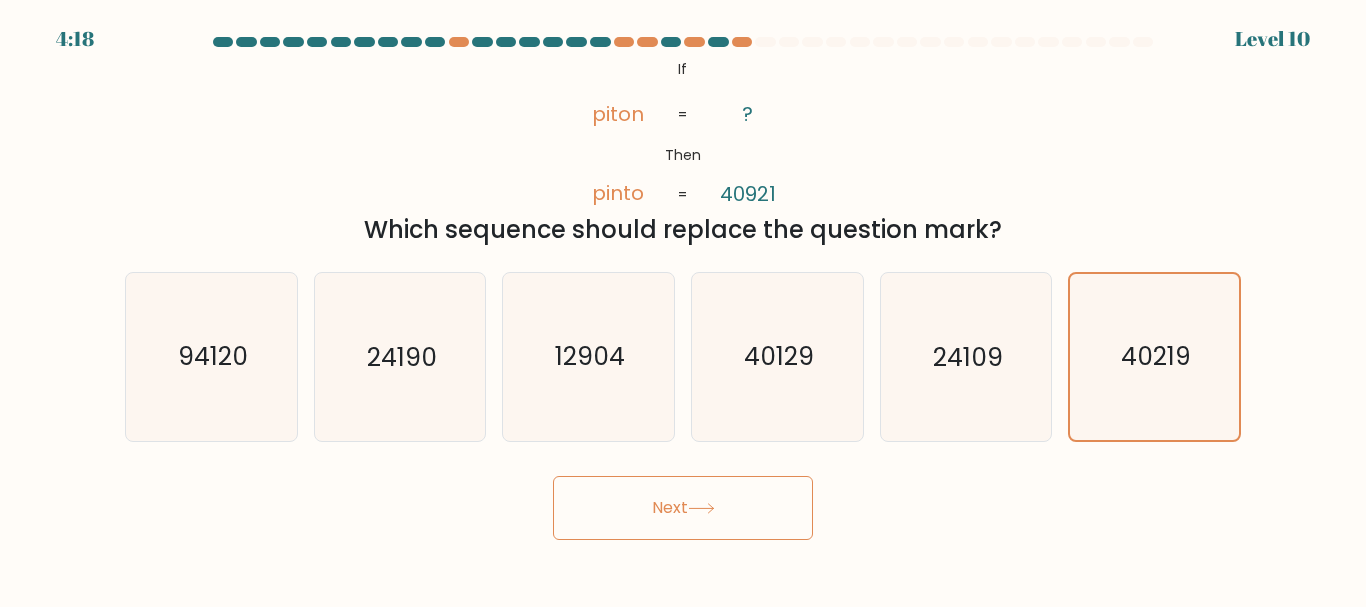 click on "Next" at bounding box center (683, 508) 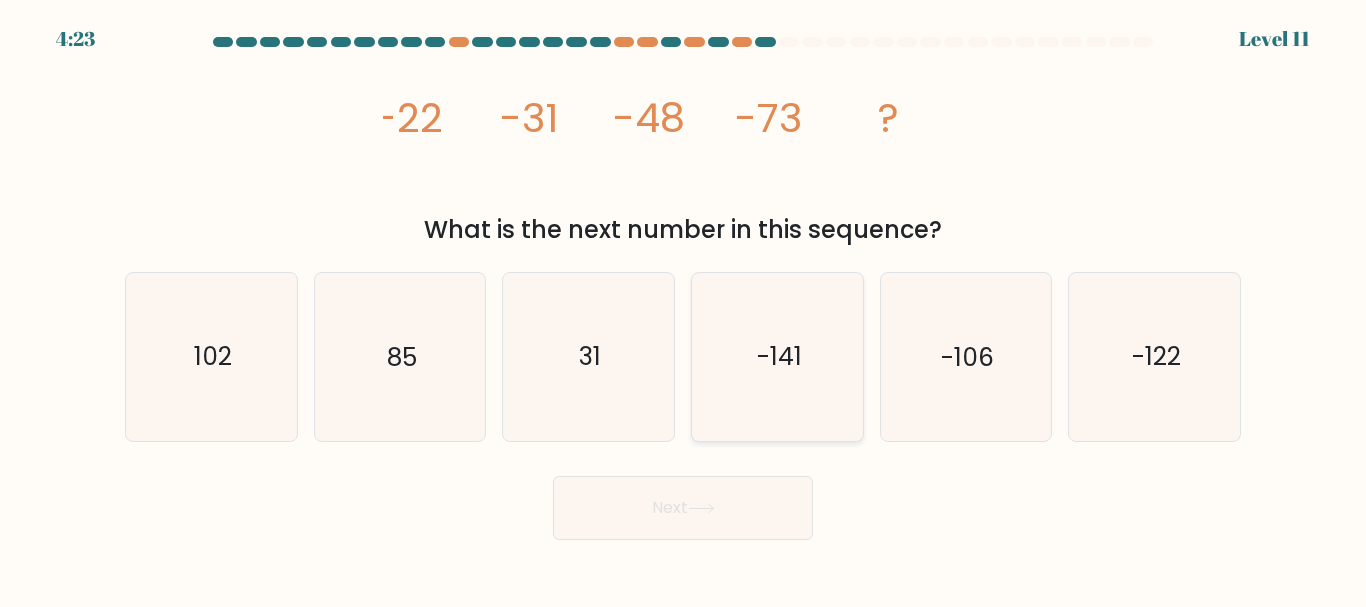 click on "-141" 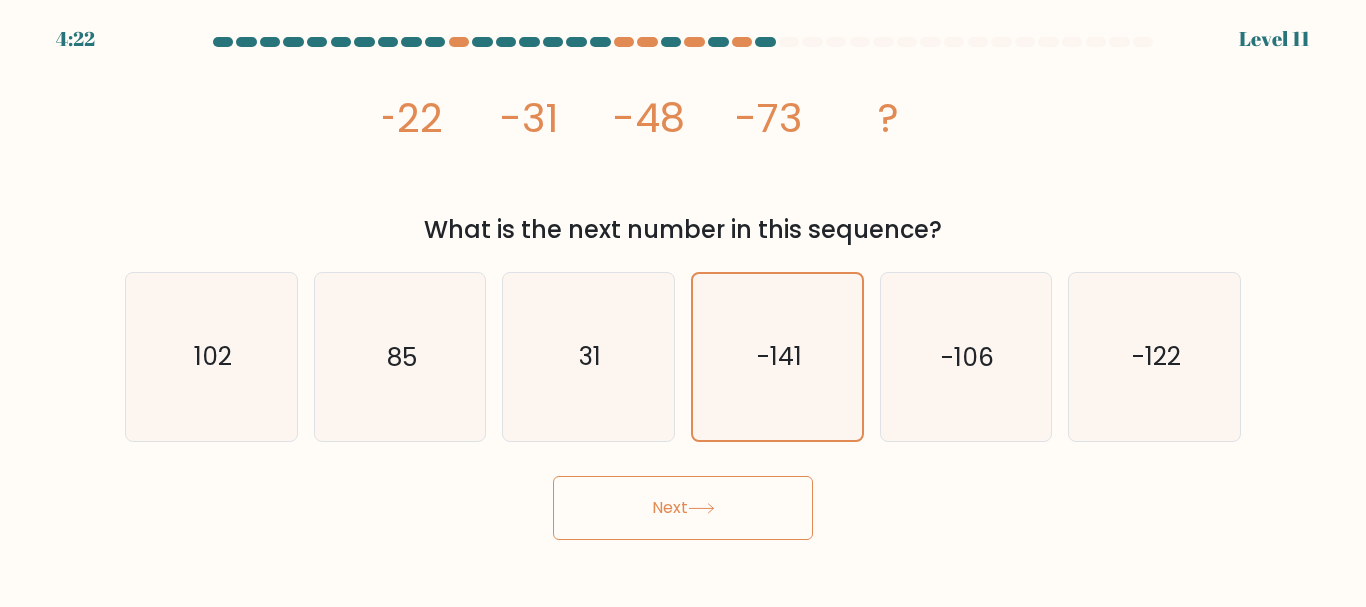 click on "Next" at bounding box center (683, 508) 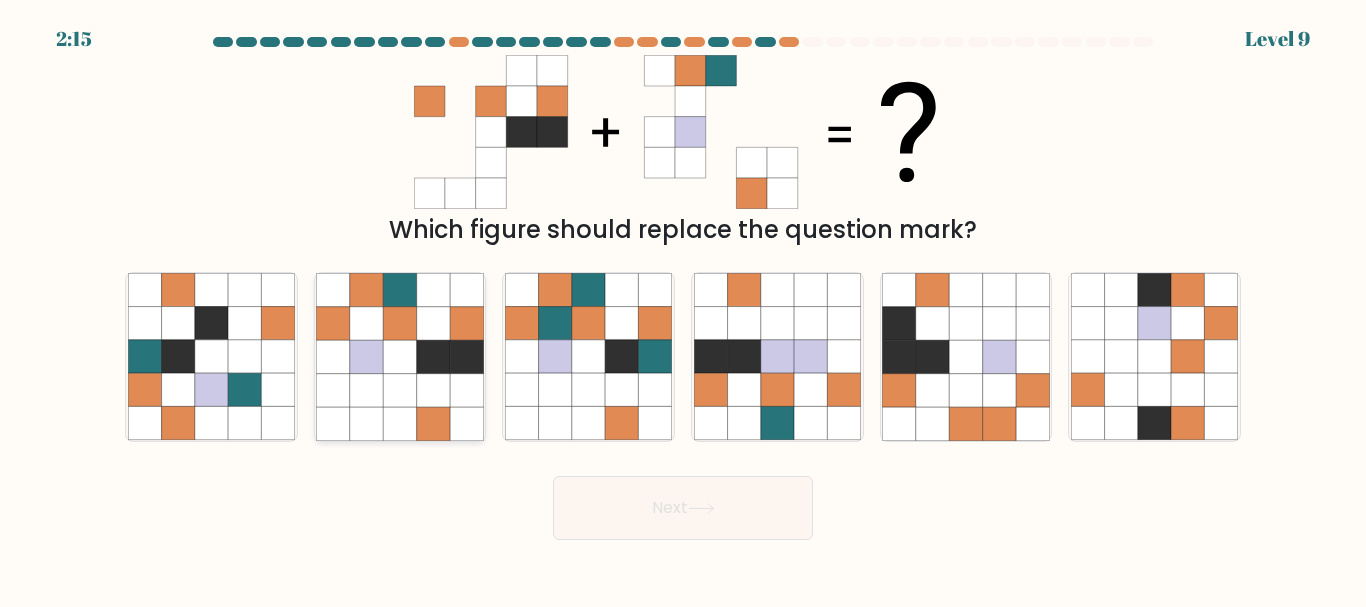 click 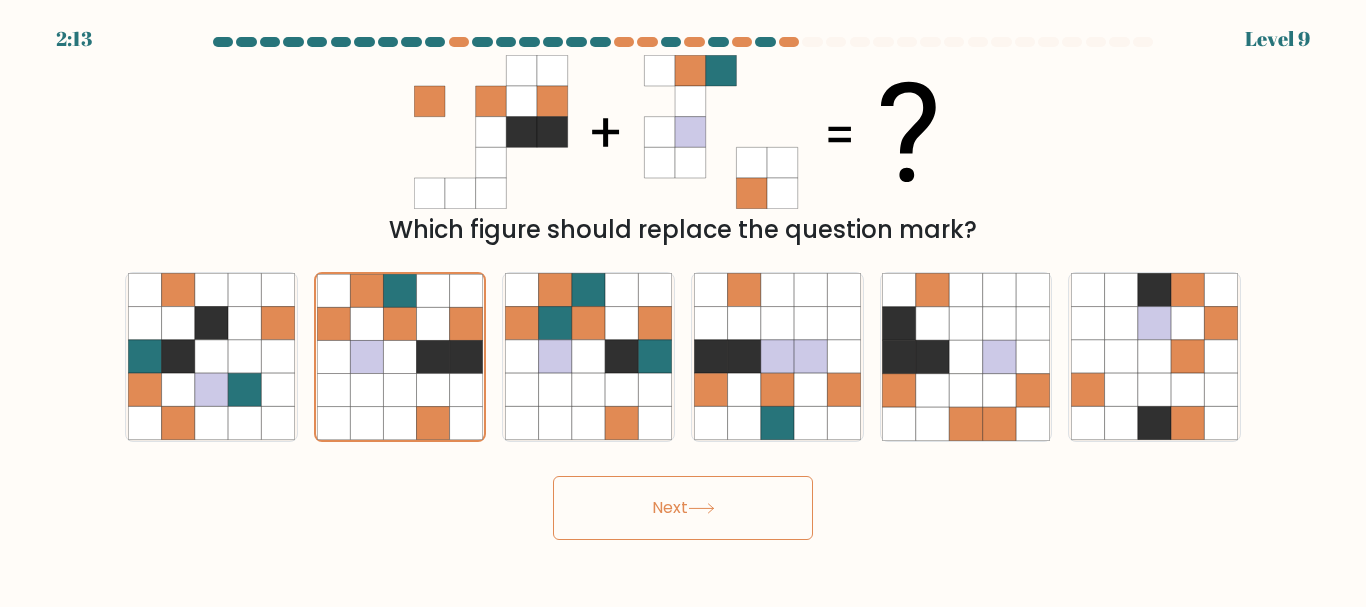 click on "Next" at bounding box center (683, 508) 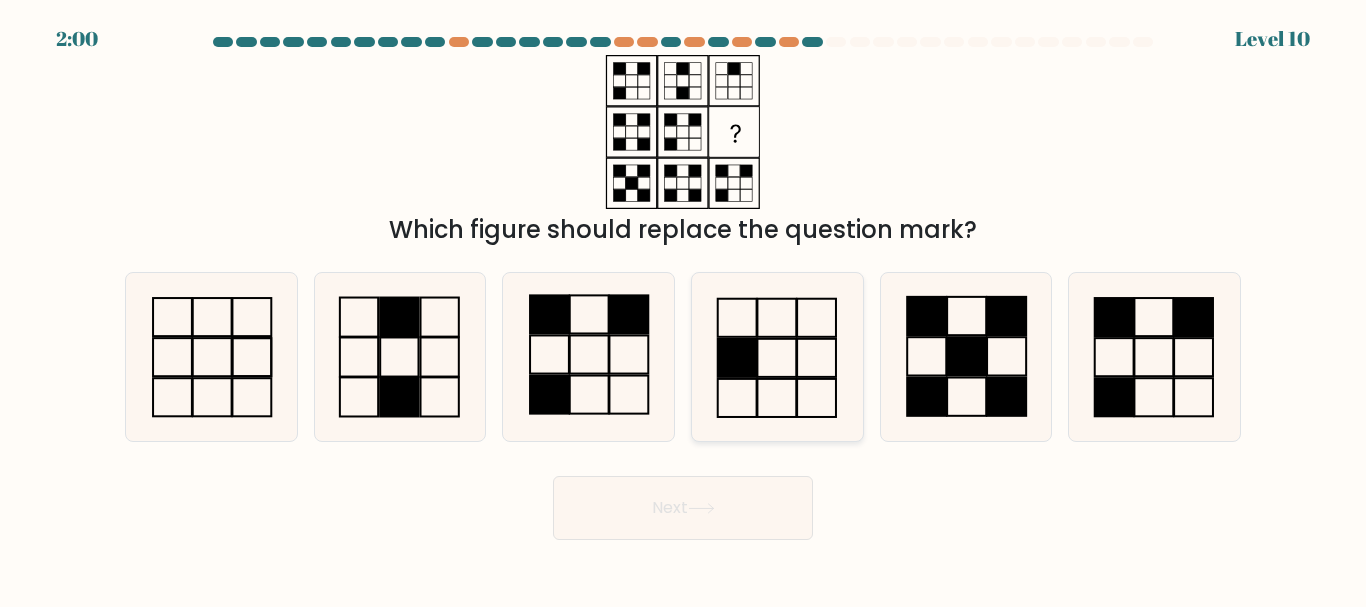 click 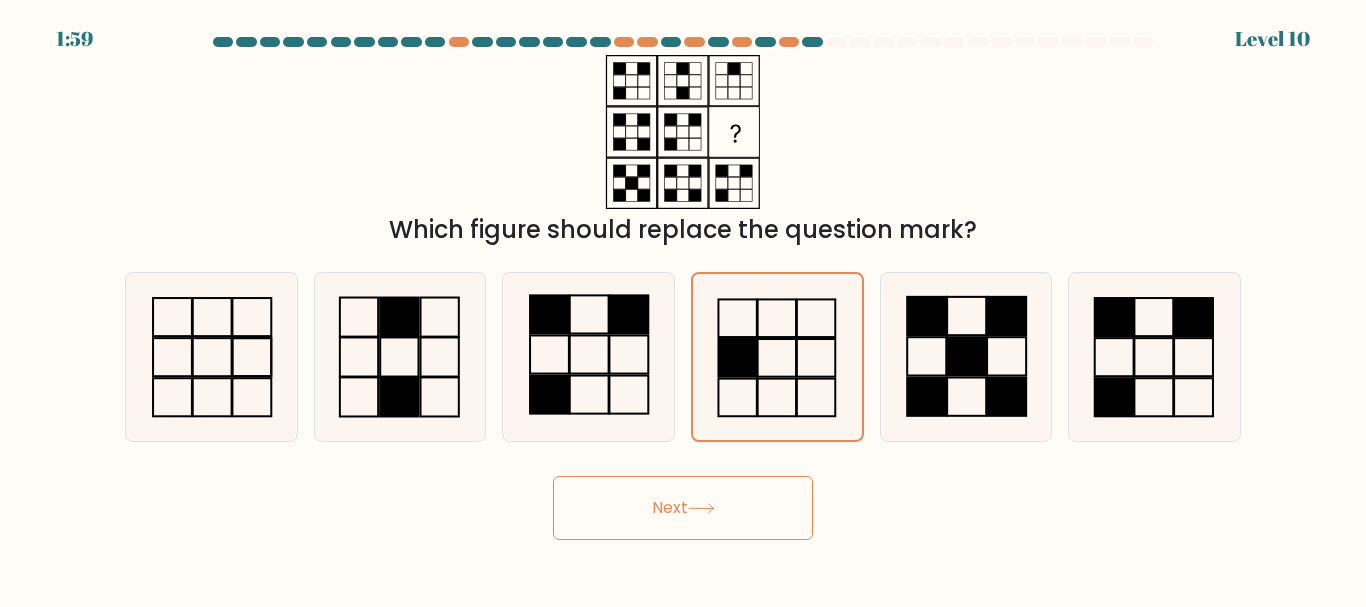 click on "Next" at bounding box center (683, 508) 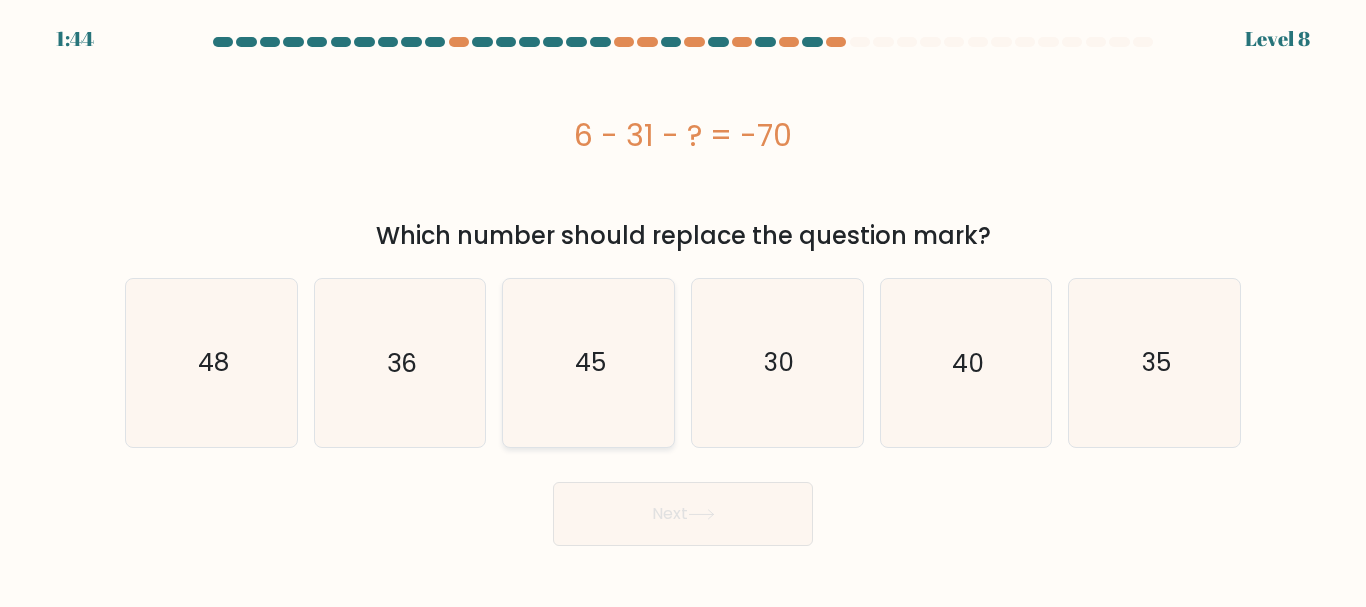 click on "45" 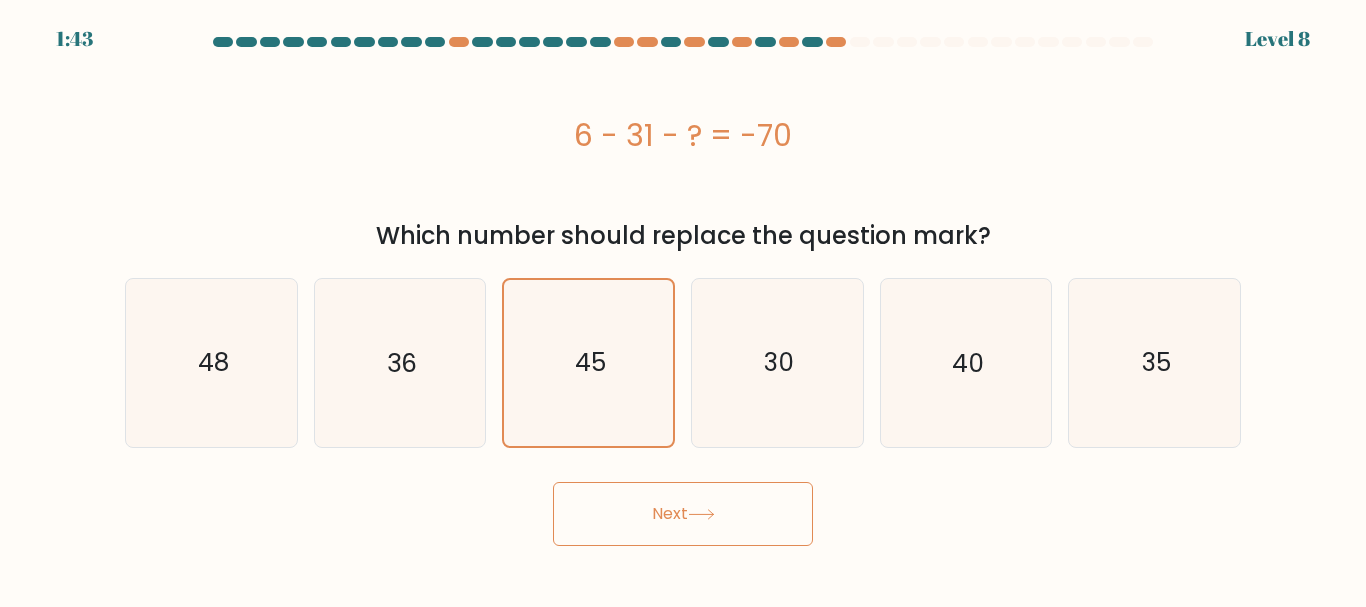 click on "Next" at bounding box center (683, 514) 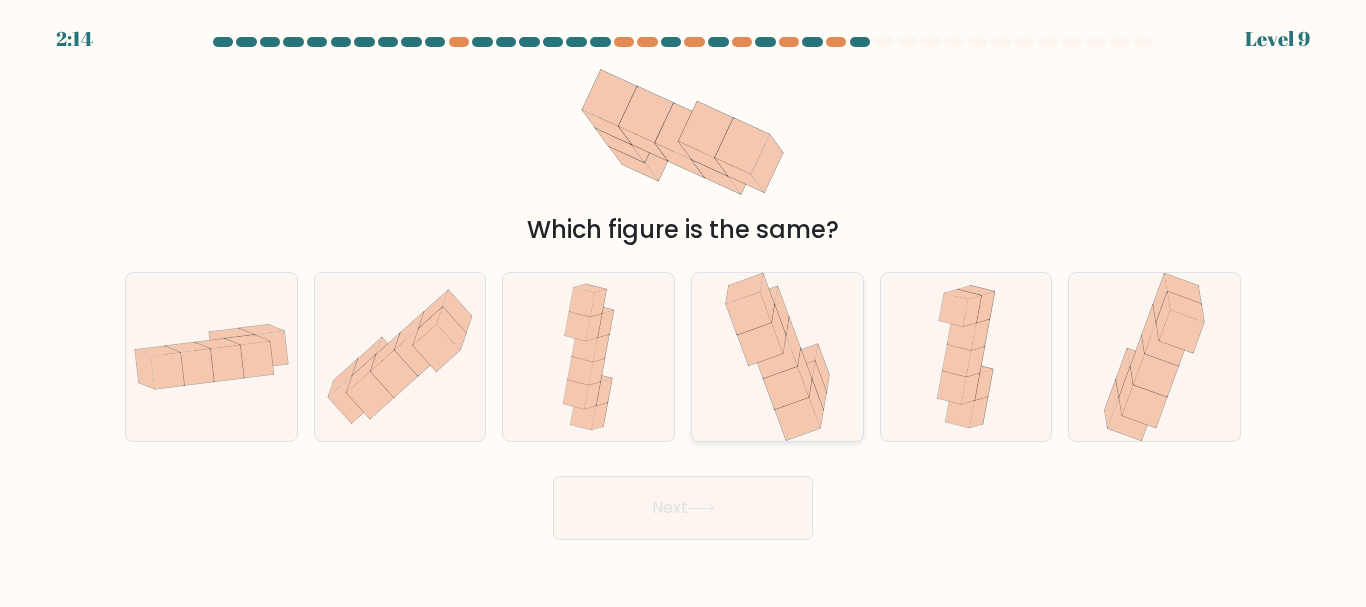 click 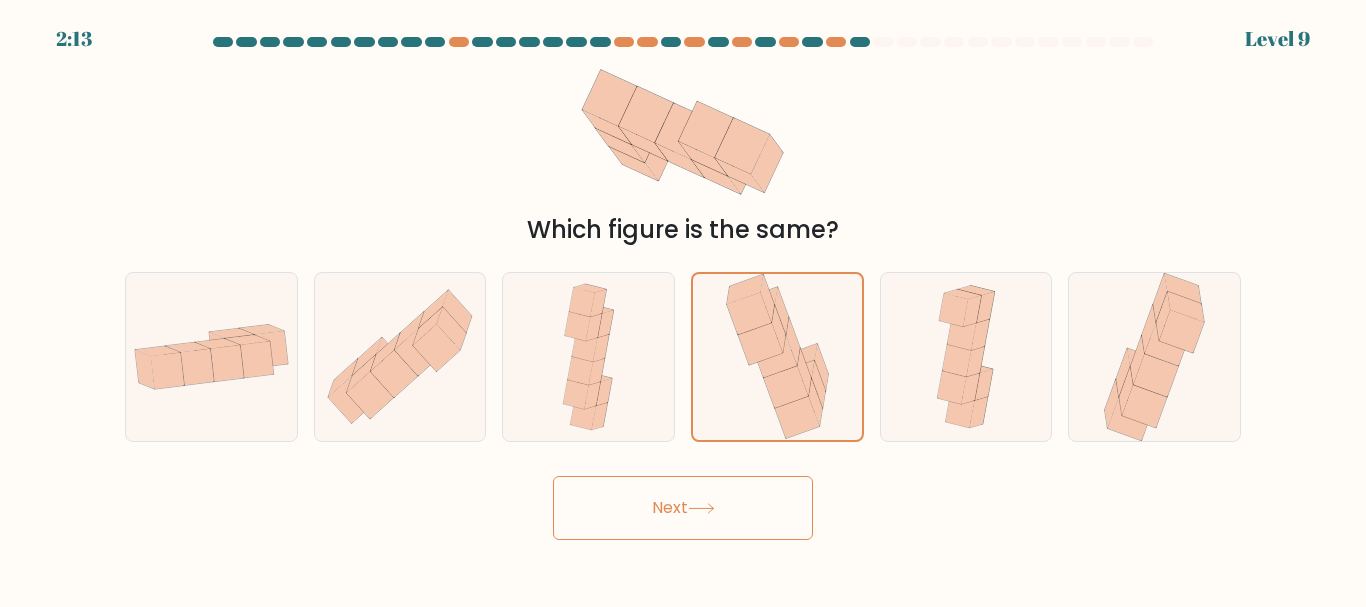 click 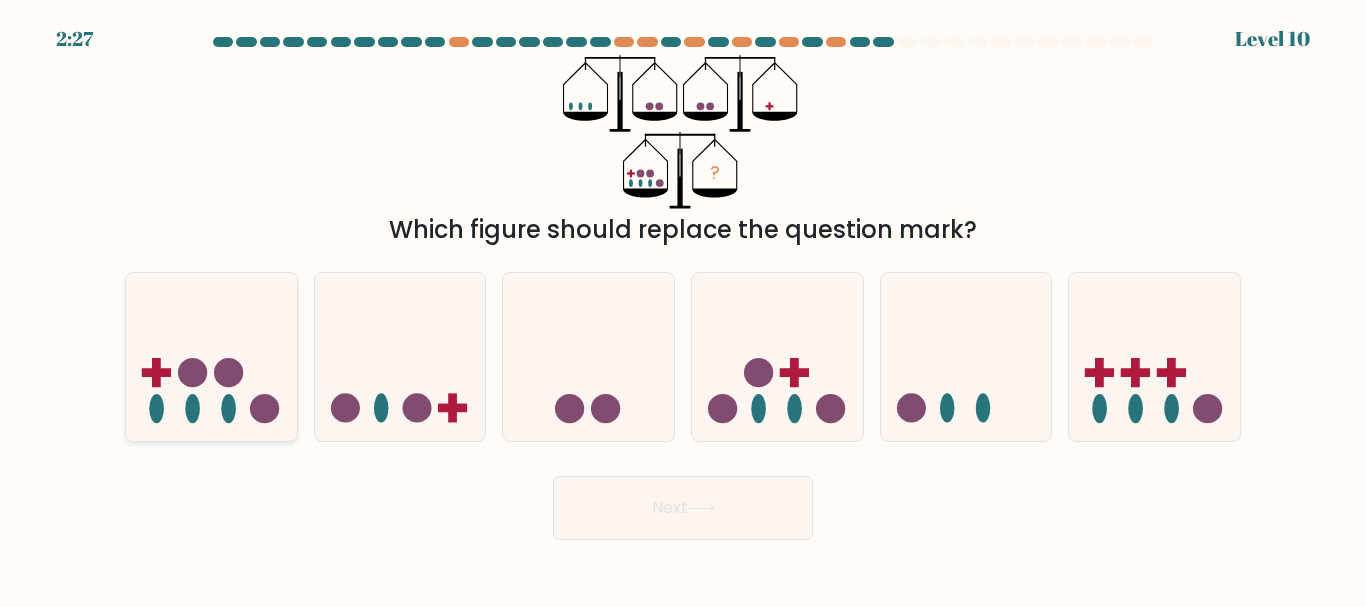 click 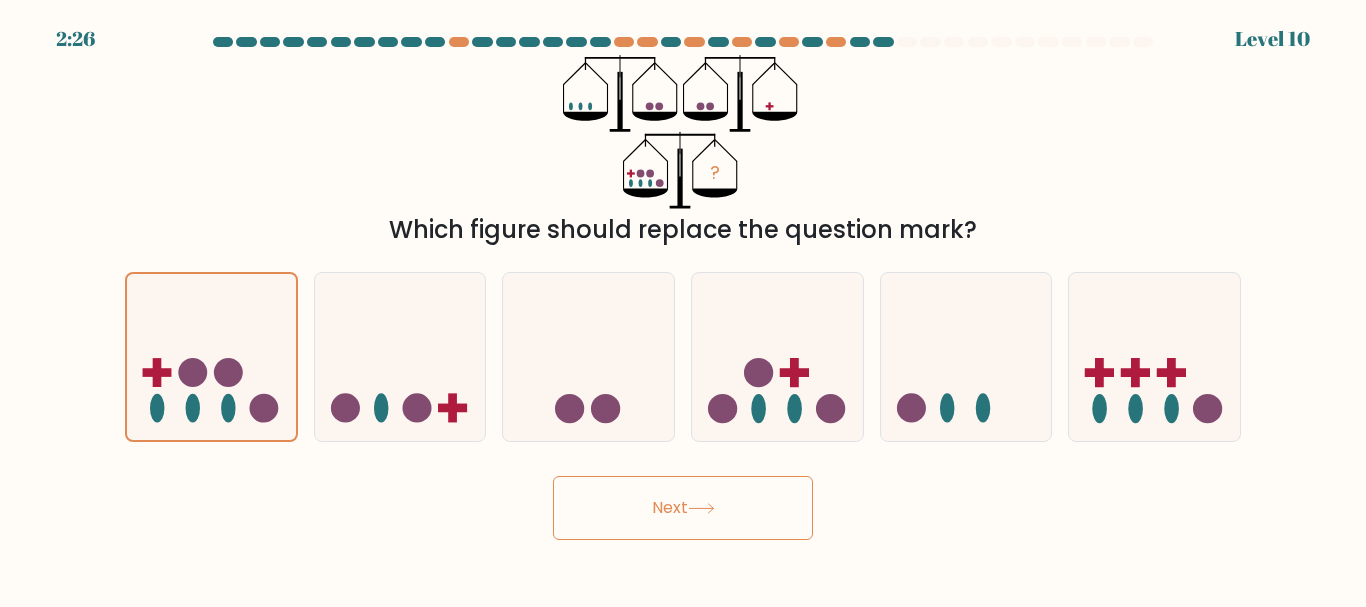click on "Next" at bounding box center (683, 508) 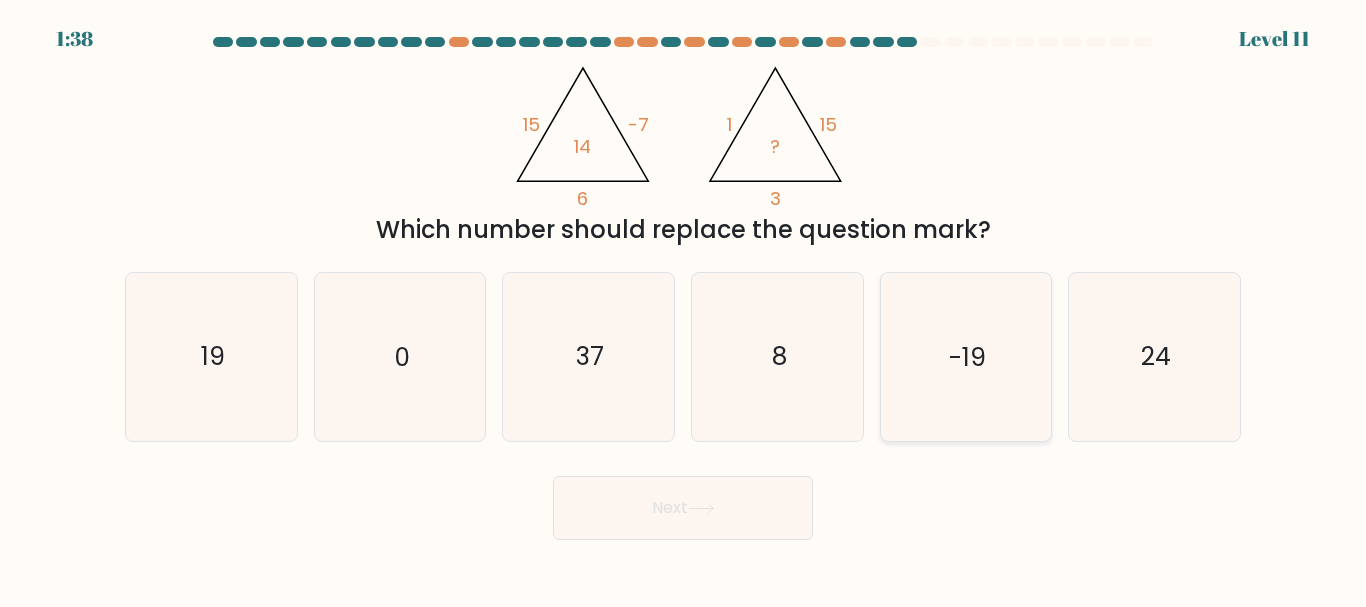 click on "-19" 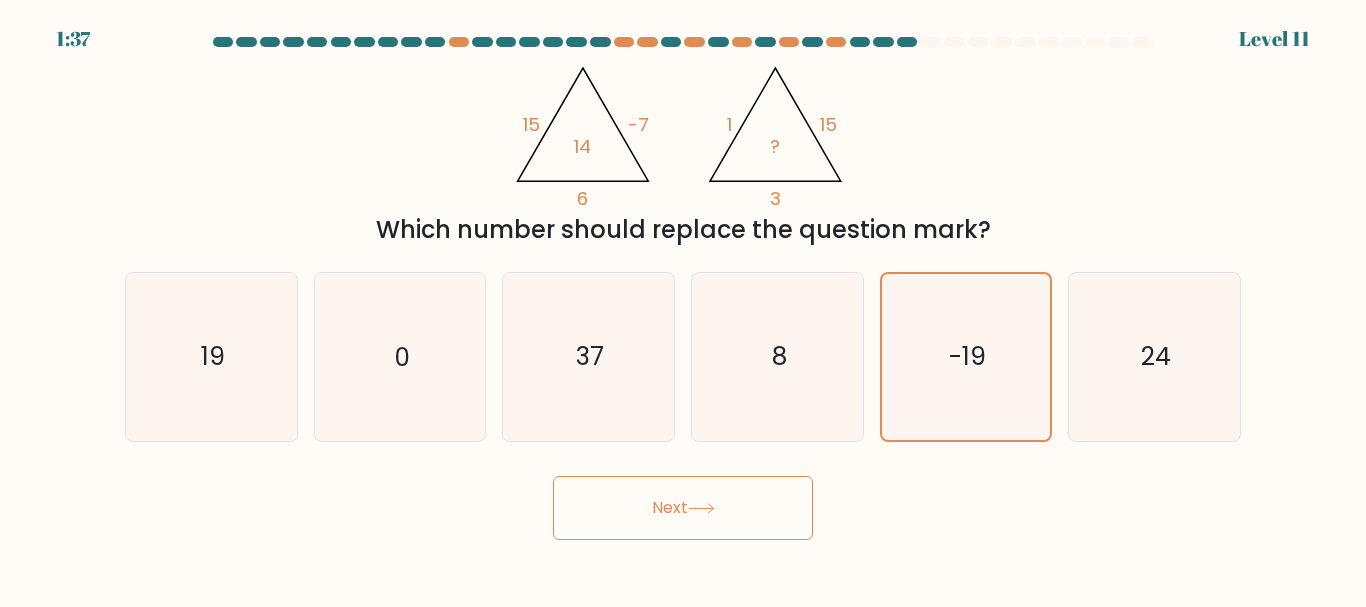 click on "Next" at bounding box center [683, 508] 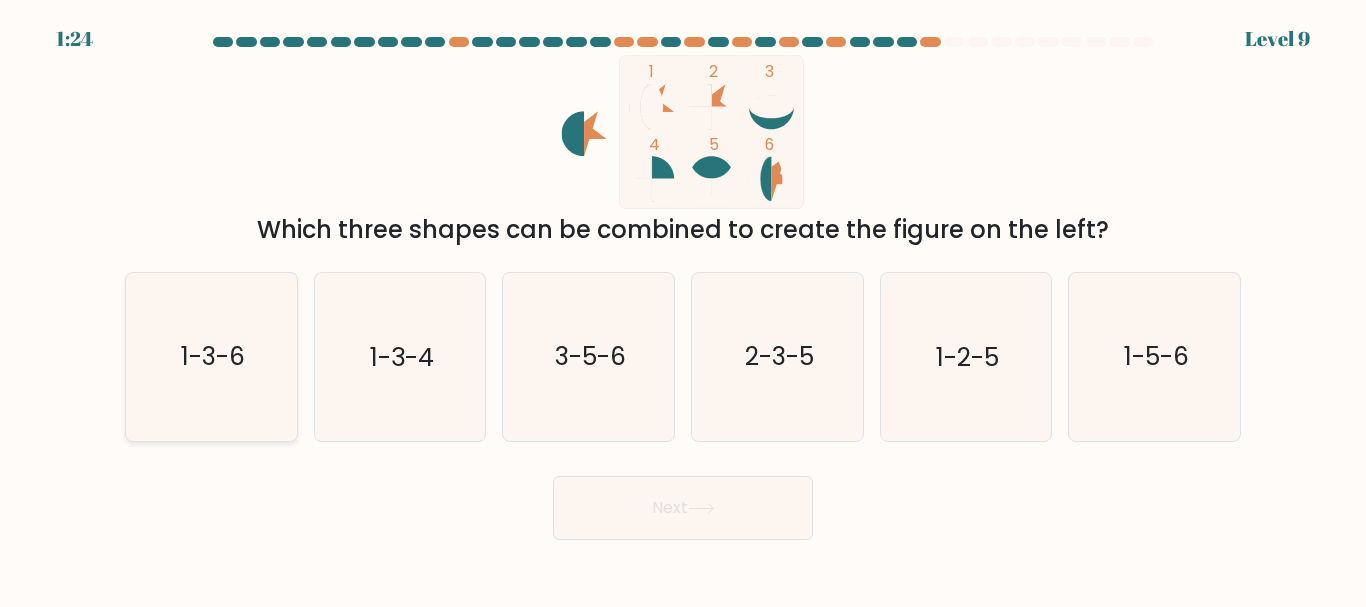 click on "1-3-6" 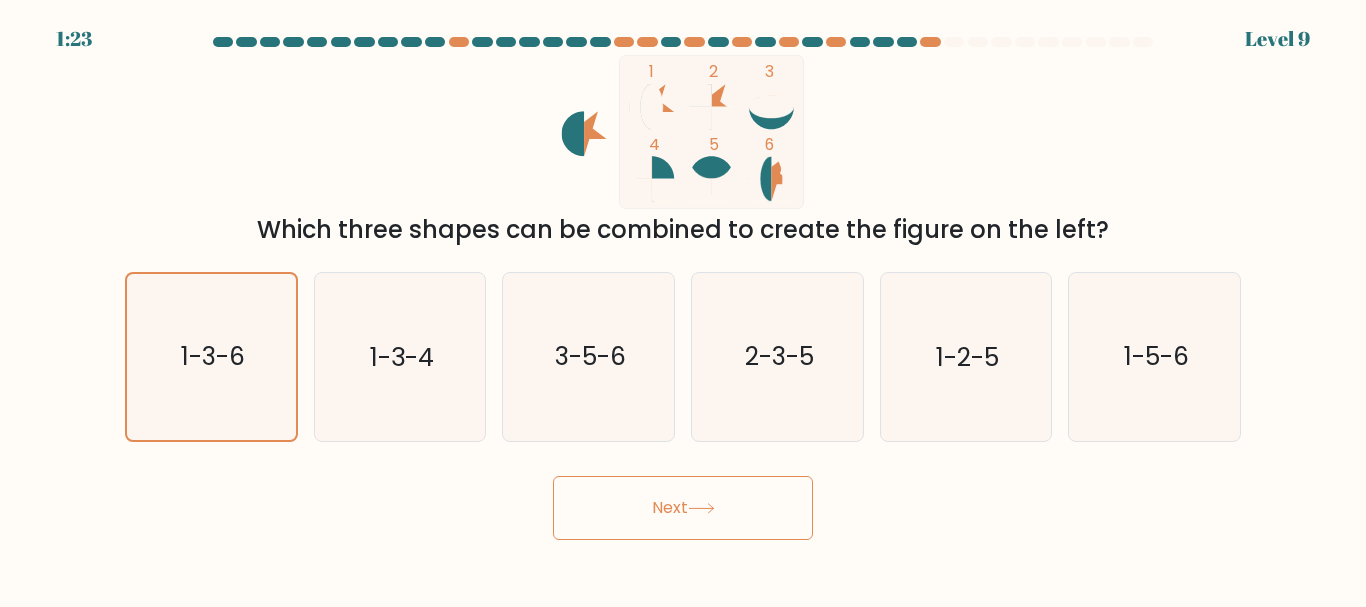 click on "Next" at bounding box center [683, 508] 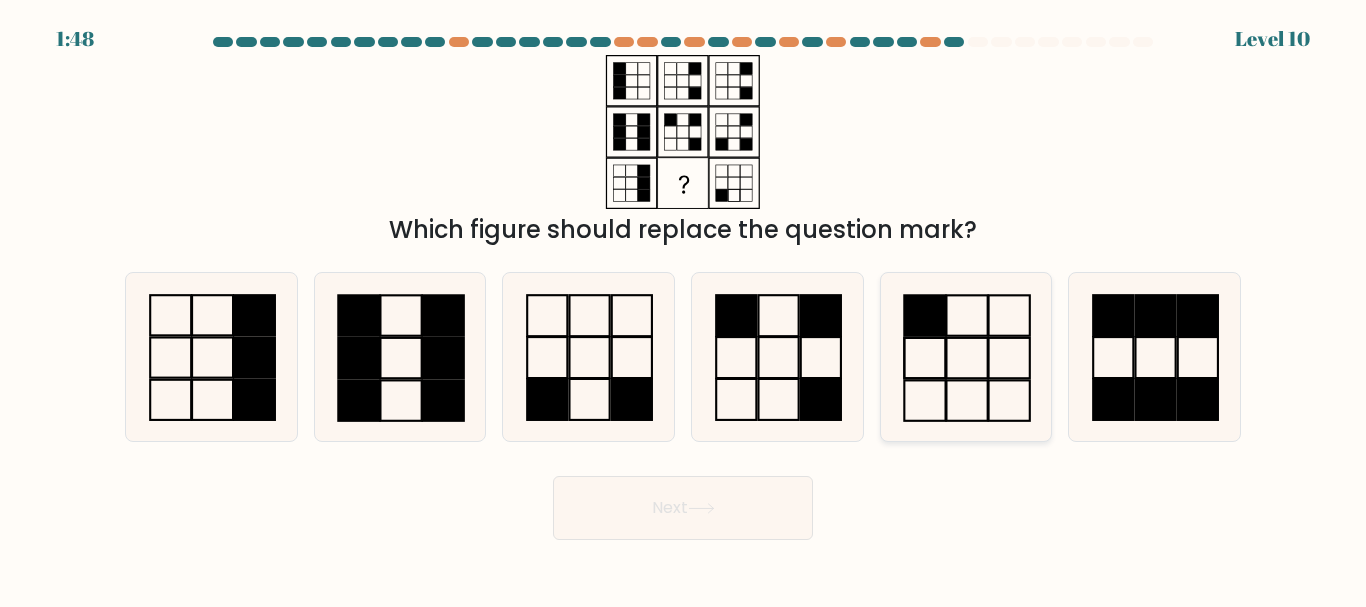 click 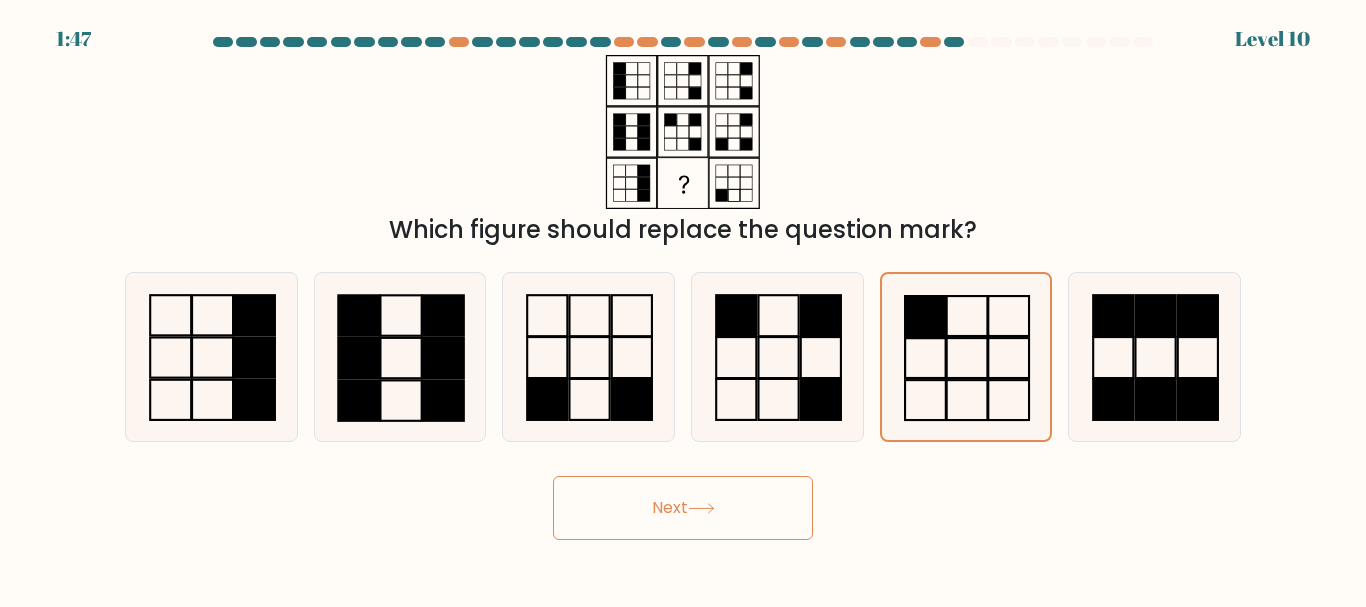 click on "Next" at bounding box center (683, 508) 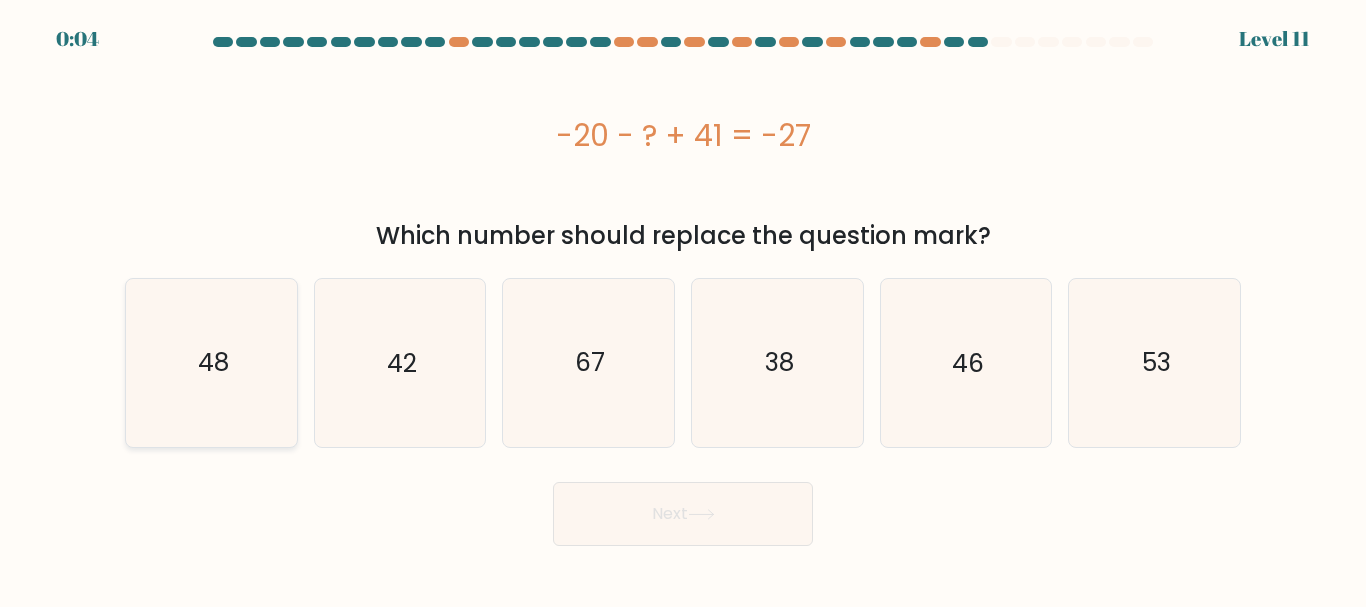 click on "48" 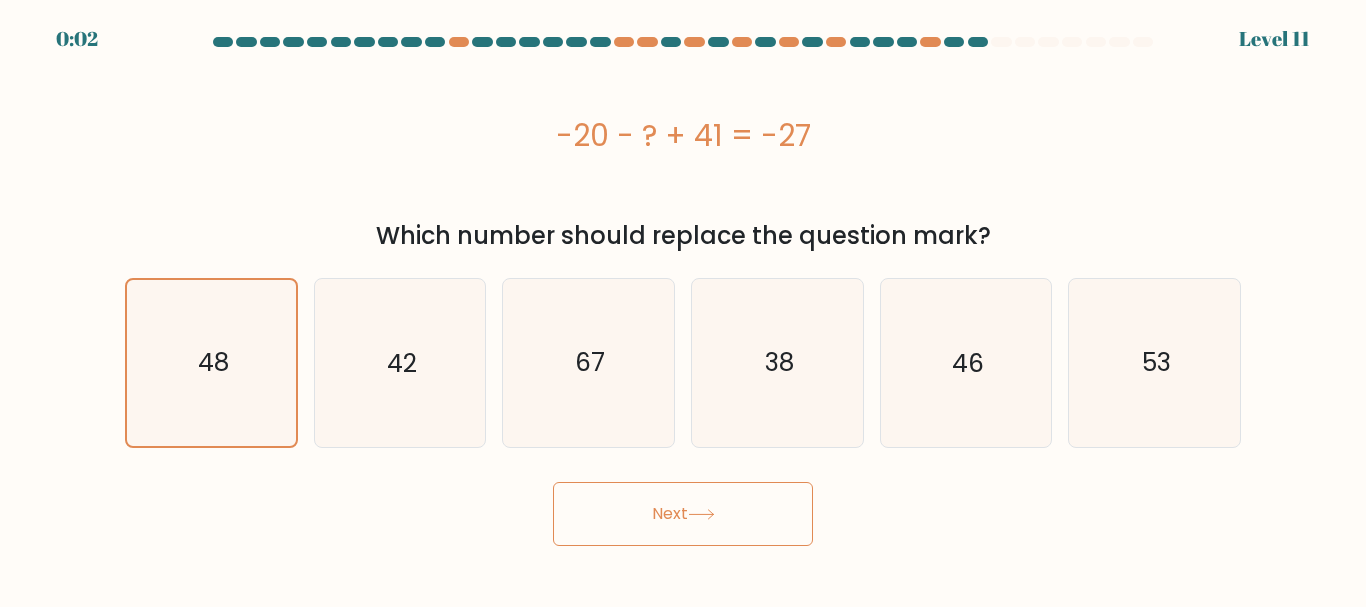 click 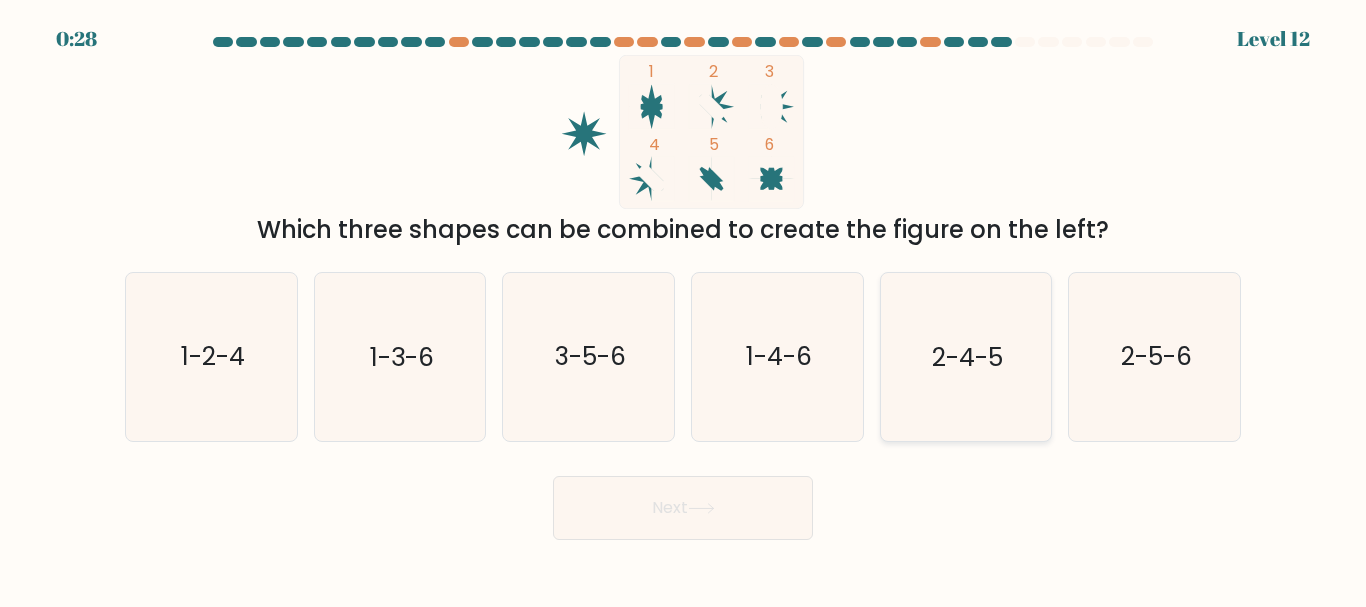 click on "2-4-5" 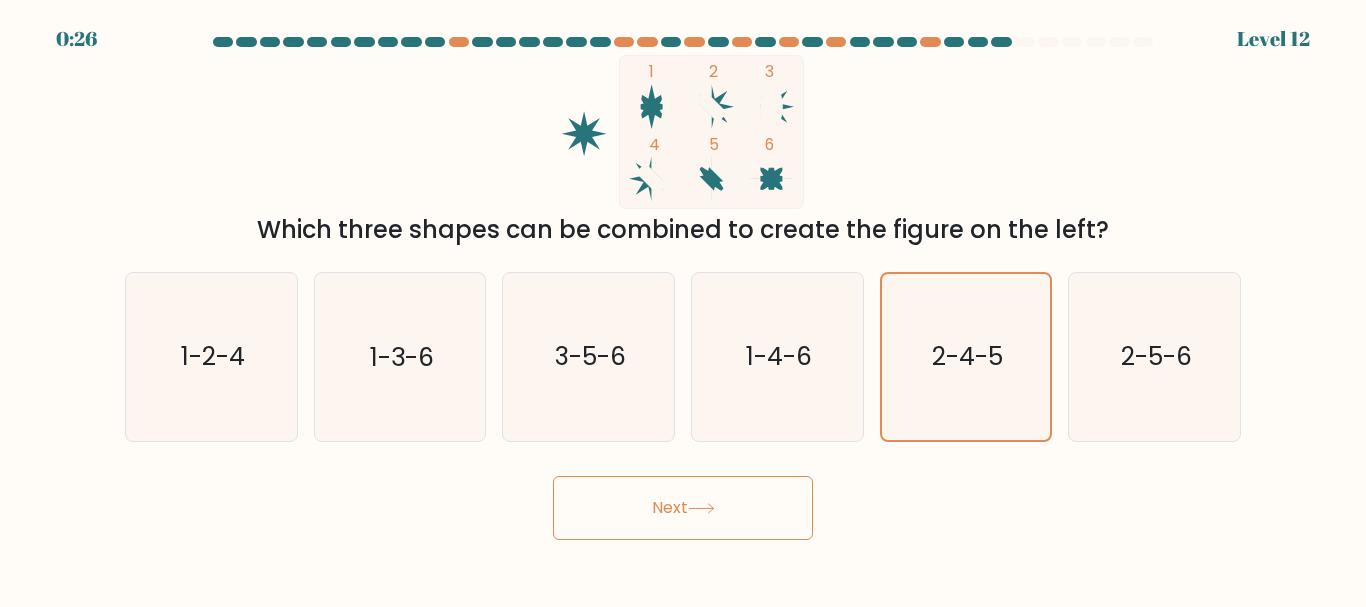 click 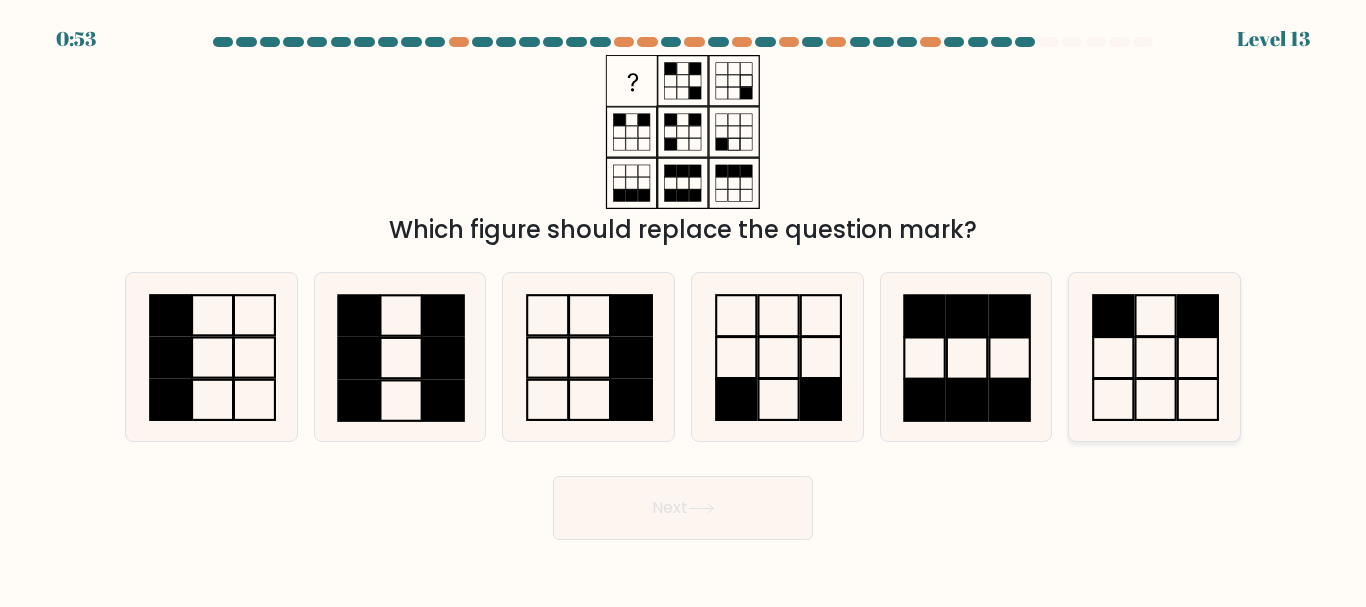 click 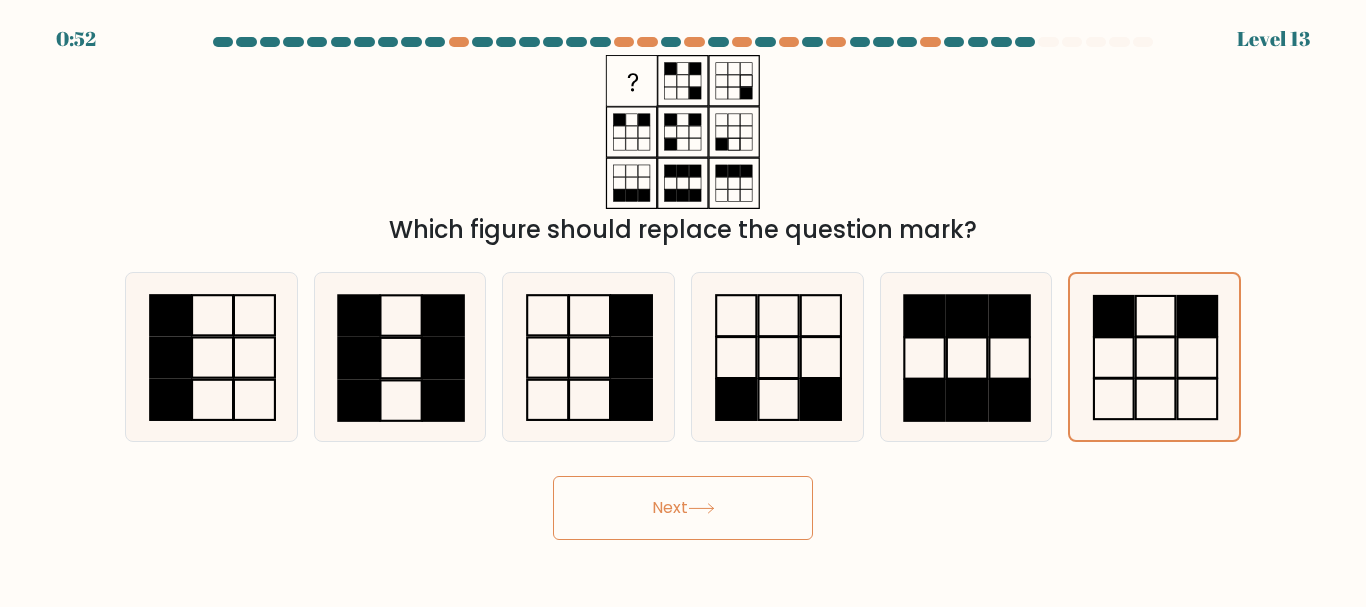click on "Next" at bounding box center [683, 508] 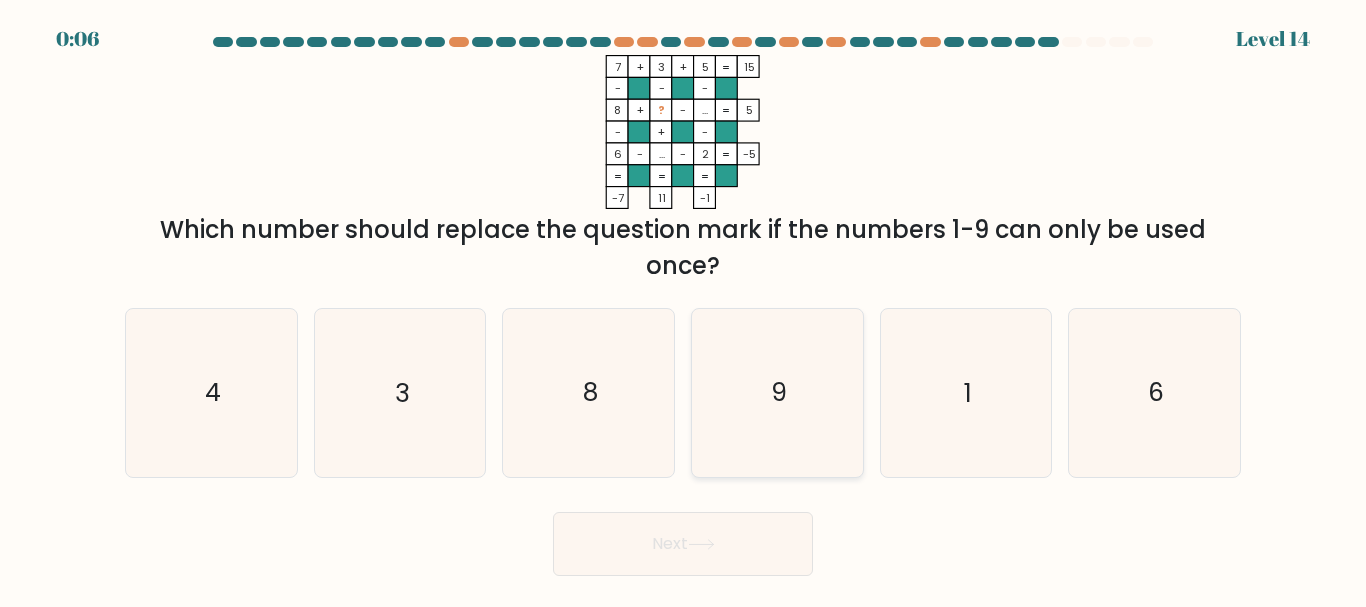 click on "9" 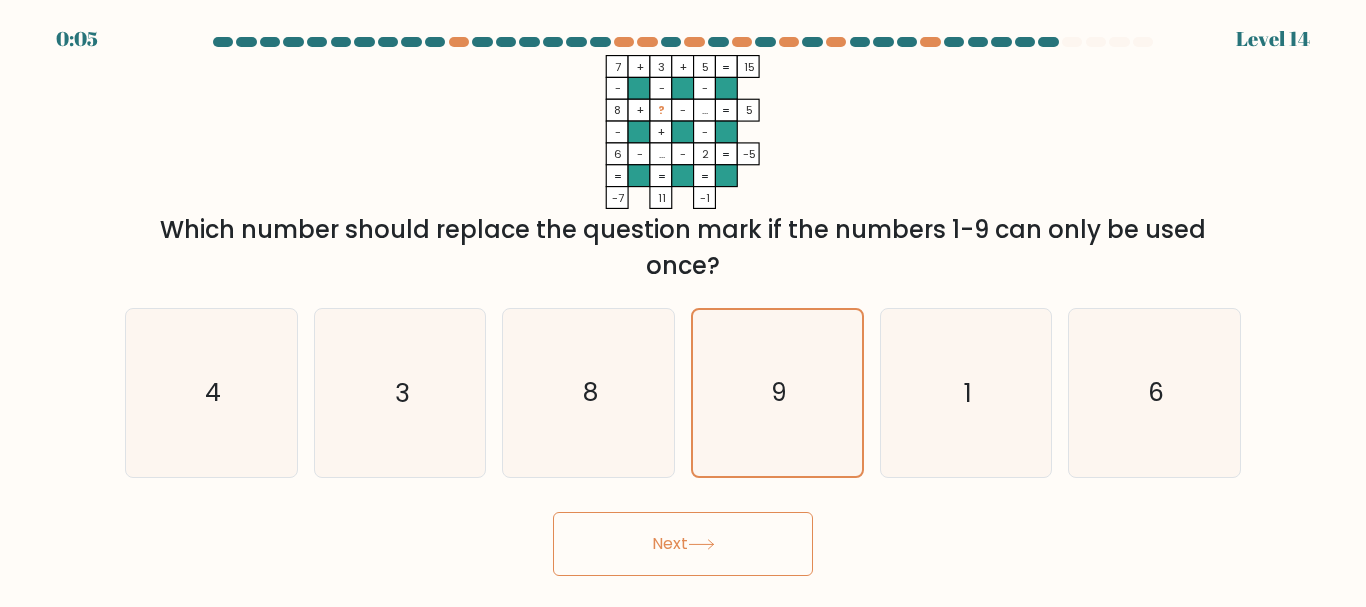 click on "Next" at bounding box center (683, 544) 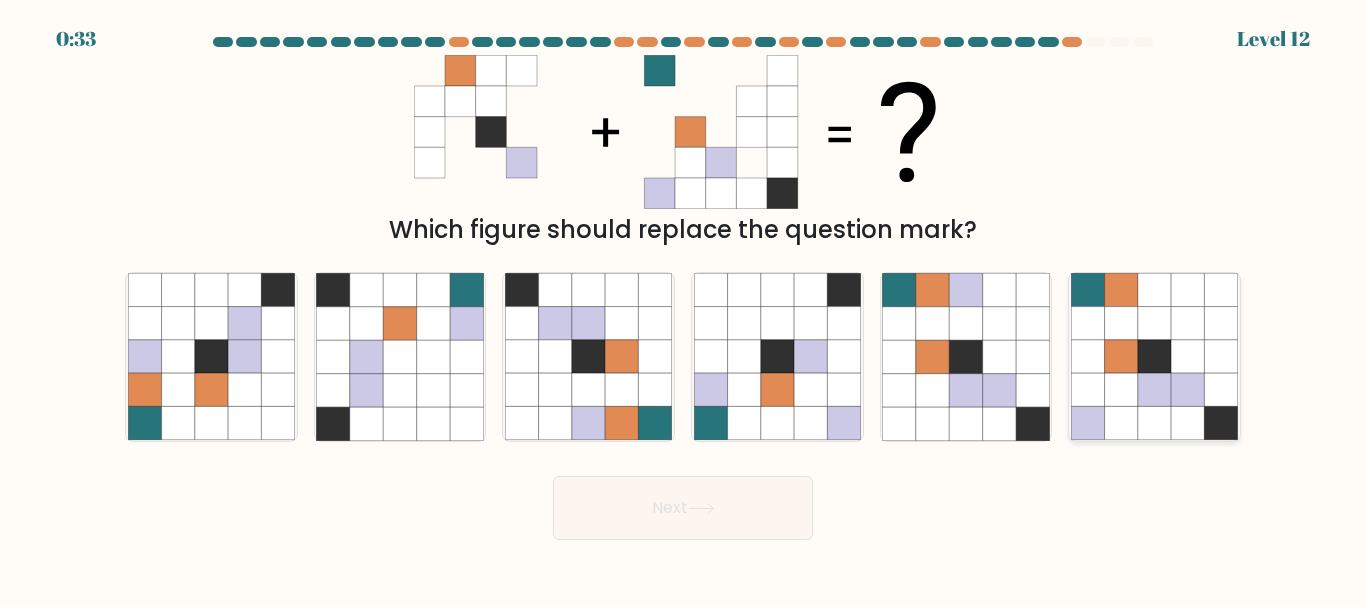 click 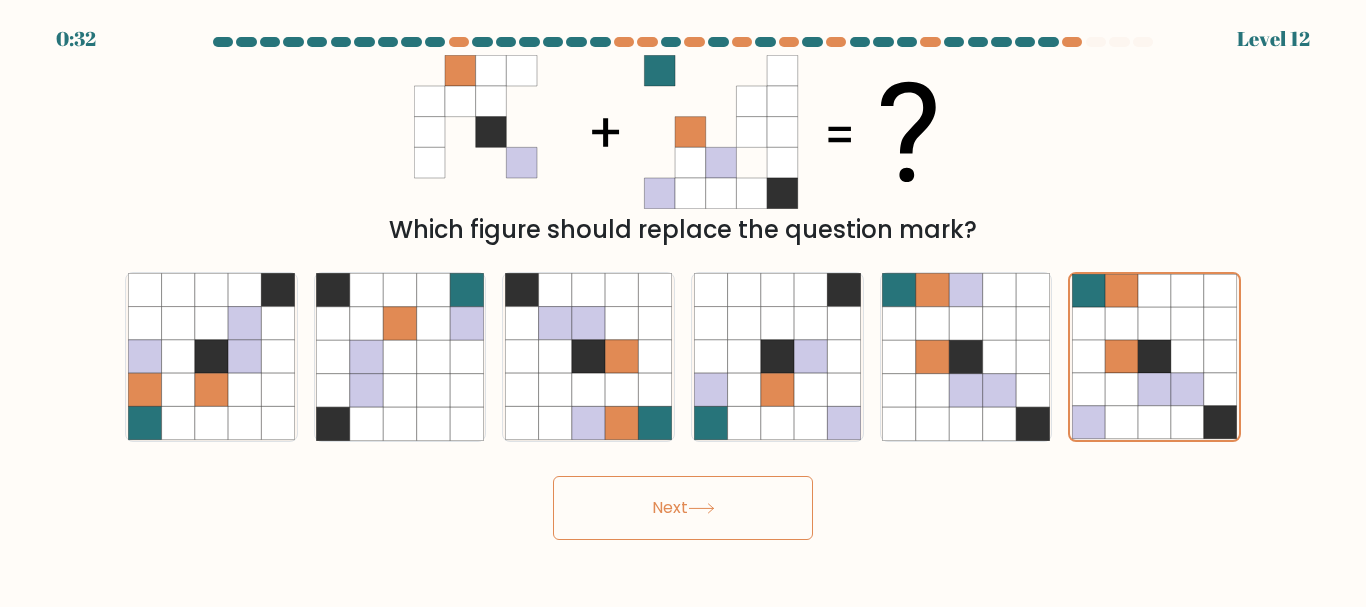 click on "Next" at bounding box center (683, 508) 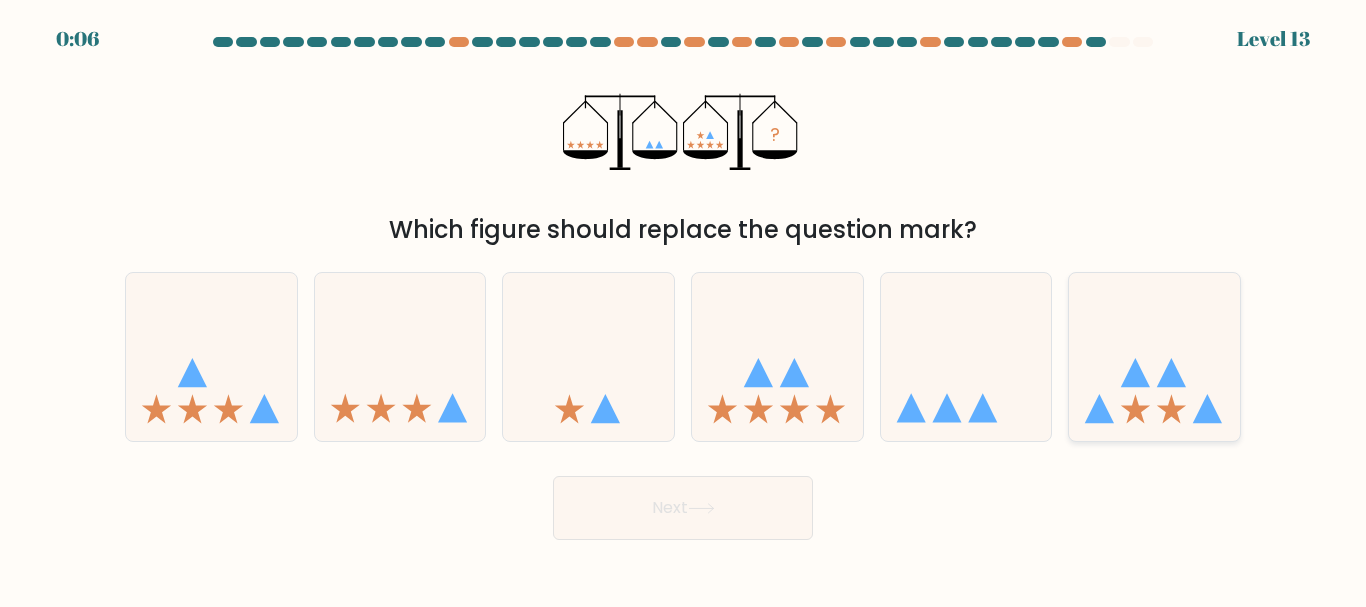 click 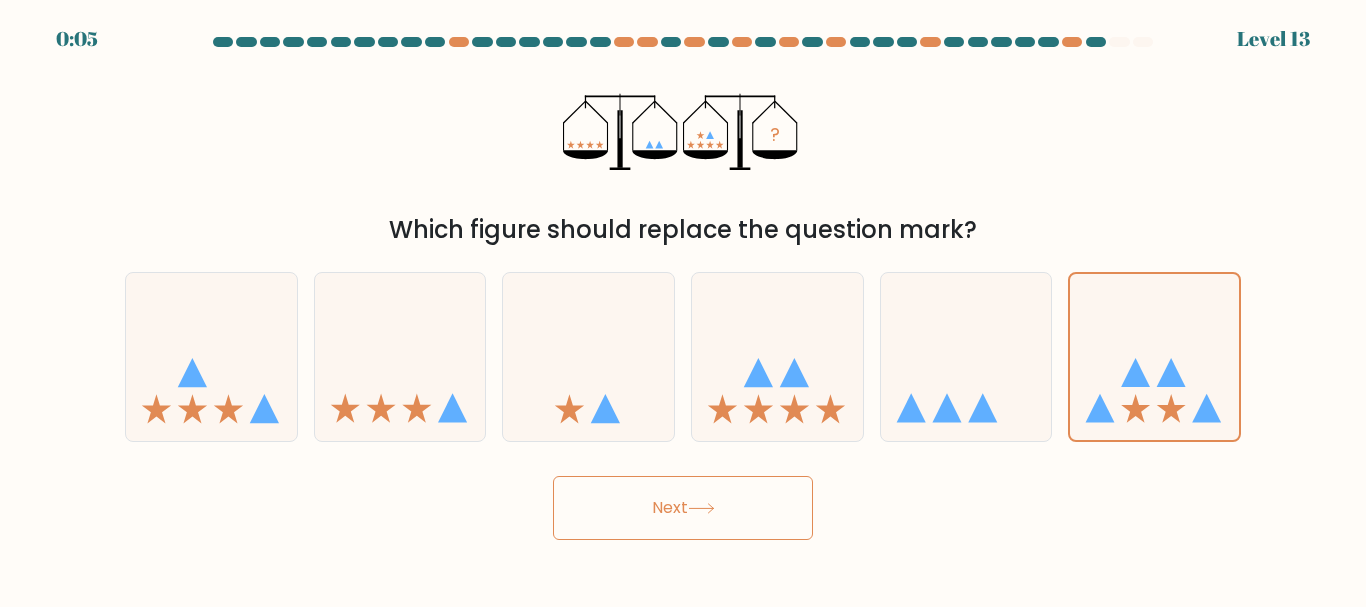 click on "Next" at bounding box center [683, 508] 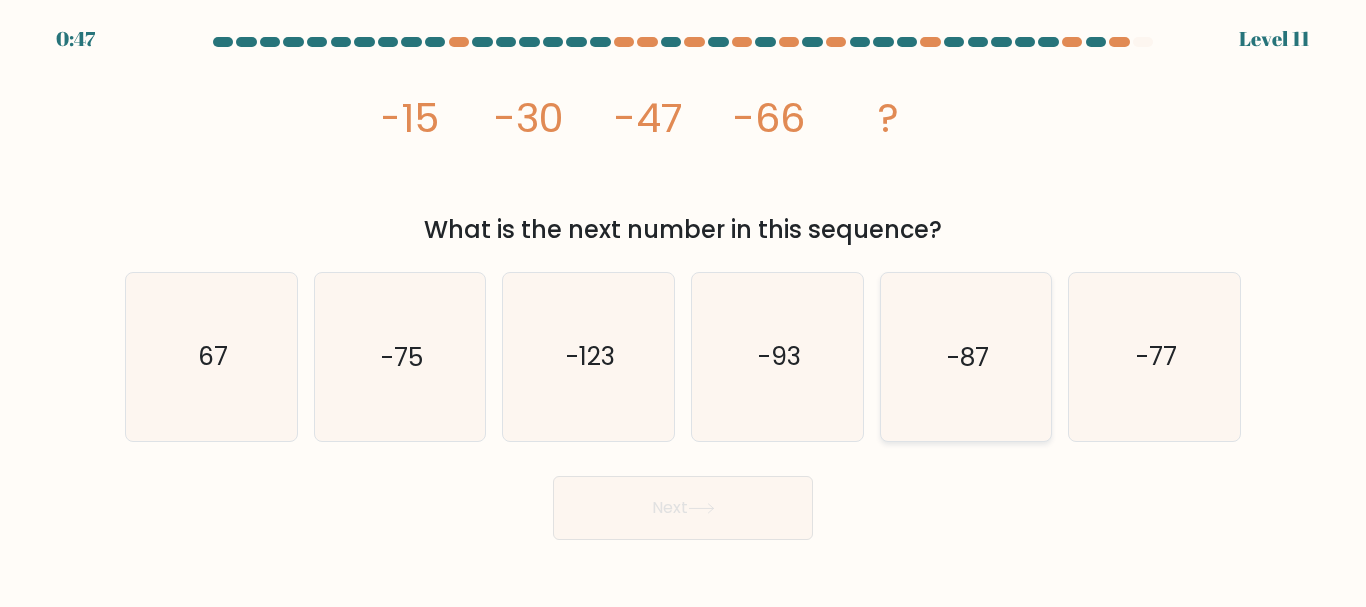 click on "-87" 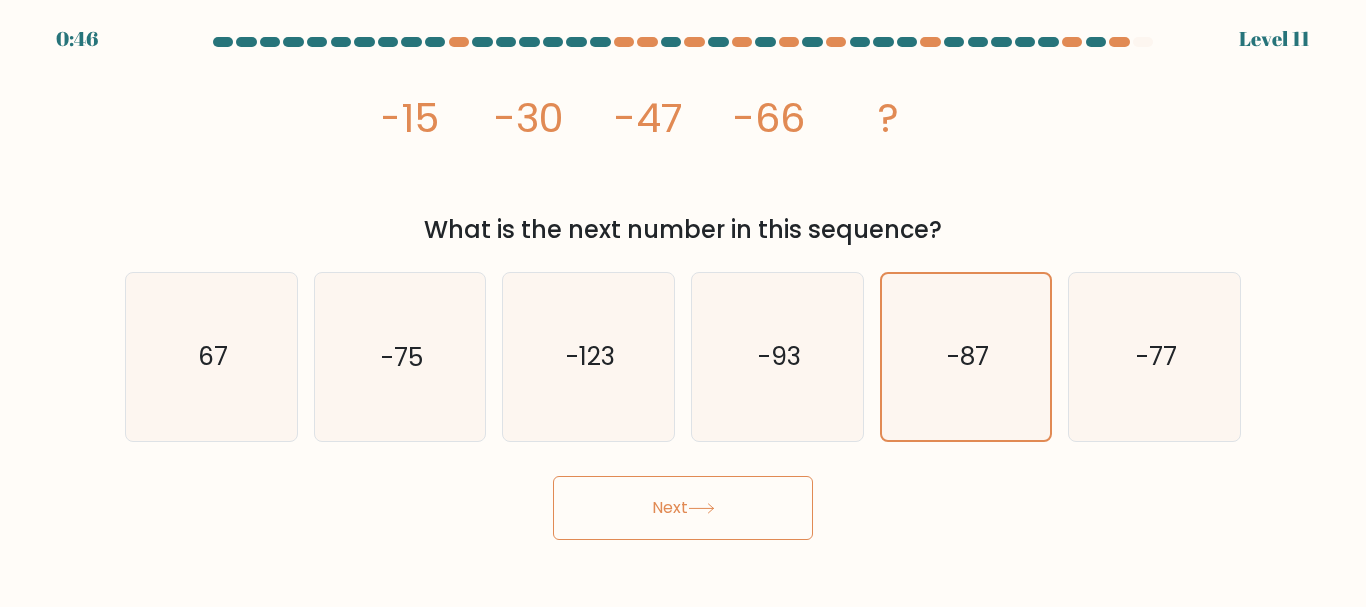 click on "Next" at bounding box center [683, 508] 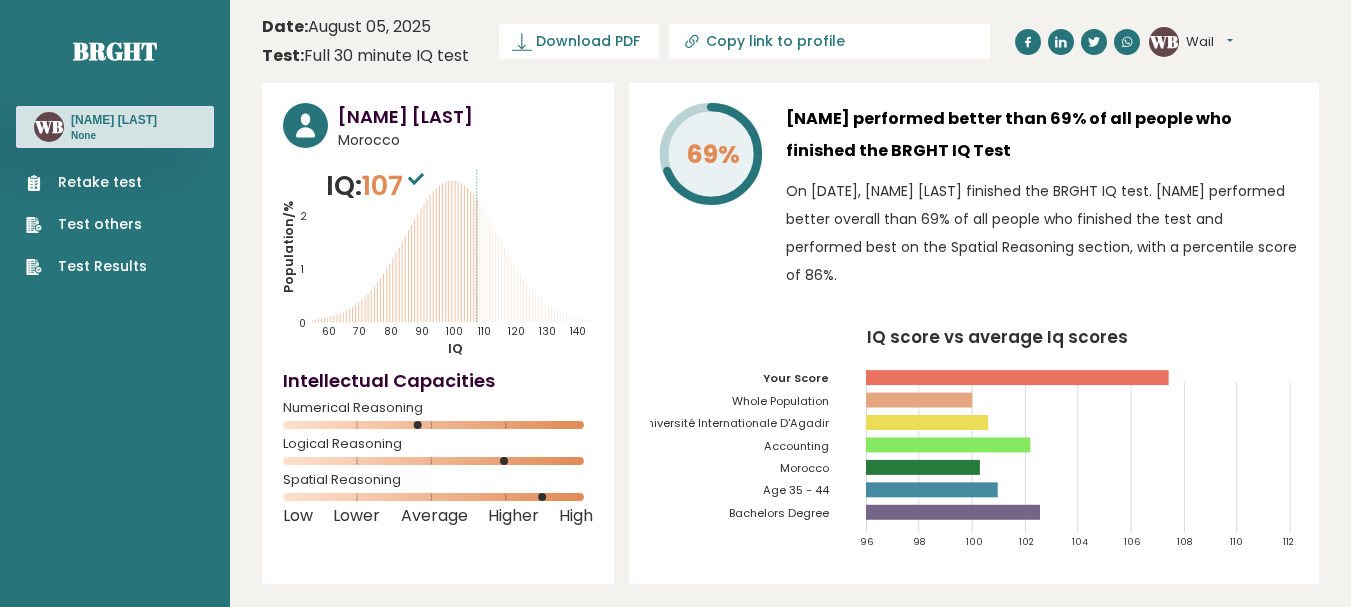scroll, scrollTop: 0, scrollLeft: 0, axis: both 